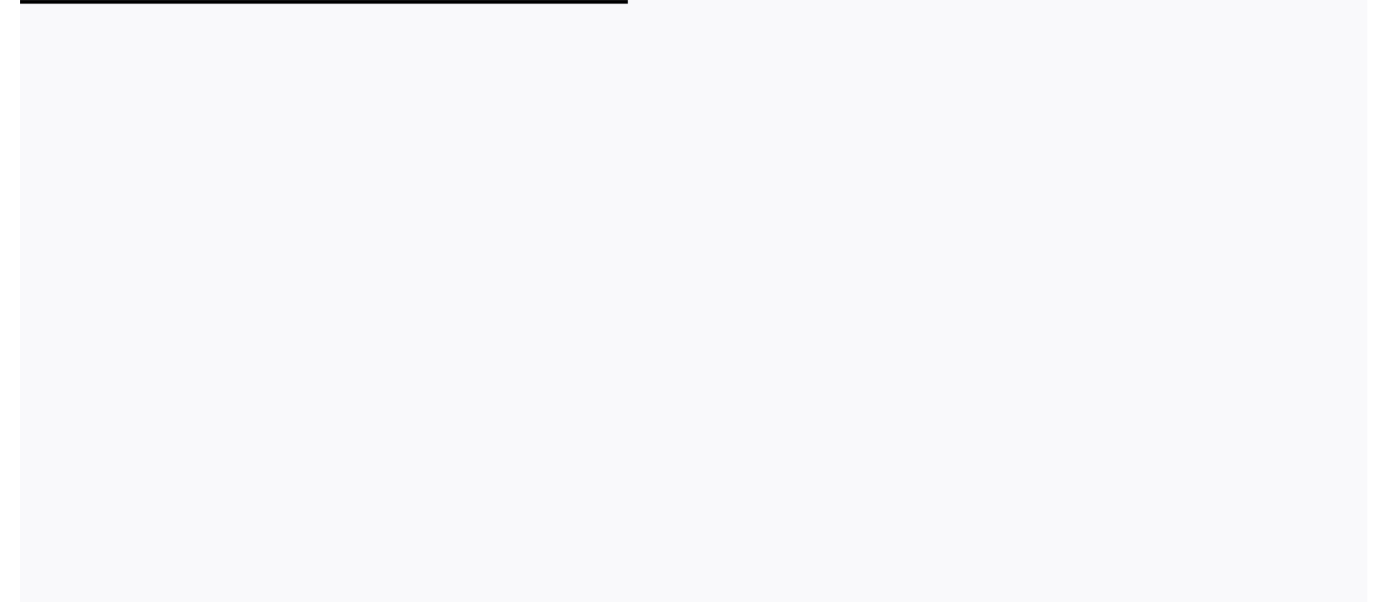 scroll, scrollTop: 0, scrollLeft: 0, axis: both 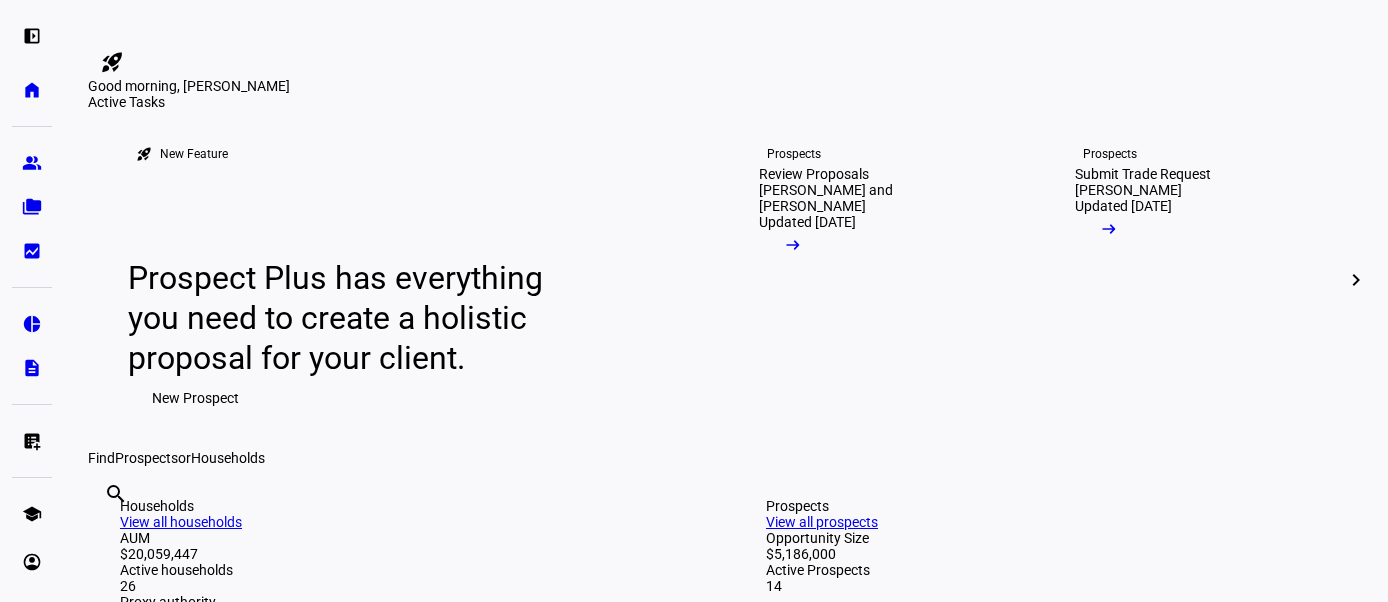 click on "rocket_launch Product Updates The latest features and improvements Powered by  LaunchNotes Good morning, Tracy Active Tasks rocket_launch New Feature  Prospect Plus has everything you need to create a holistic proposal for your client.  New Prospect Prospects Review Proposals Noga Newberg and Andrew Zitcer  Updated 2 days ago  arrow_right_alt Prospects Submit Trade Request Tyler Haddow  Updated 24 days ago  arrow_right_alt Prospects Review Proposals Alana Killeen  Updated 24 days ago  arrow_right_alt Prospects Review Proposals Lynn Ellen Wolf and Eric Braxton - EMT  Updated 2 months ago  arrow_right_alt Prospects Review Proposals Wiley Kornbluh  Updated 2 months ago  arrow_right_alt Prospects Review Proposals Ethic Market Theme - Flagship ESG  Updated a year ago  arrow_right_alt Prospects Review Proposals Ethic Market Theme - Climate Change  Updated a year ago  arrow_right_alt Prospects Complete Profile You have 3 incomplete profiles arrow_right_alt chevron_left chevron_right  Find  Prospects  or  Households" 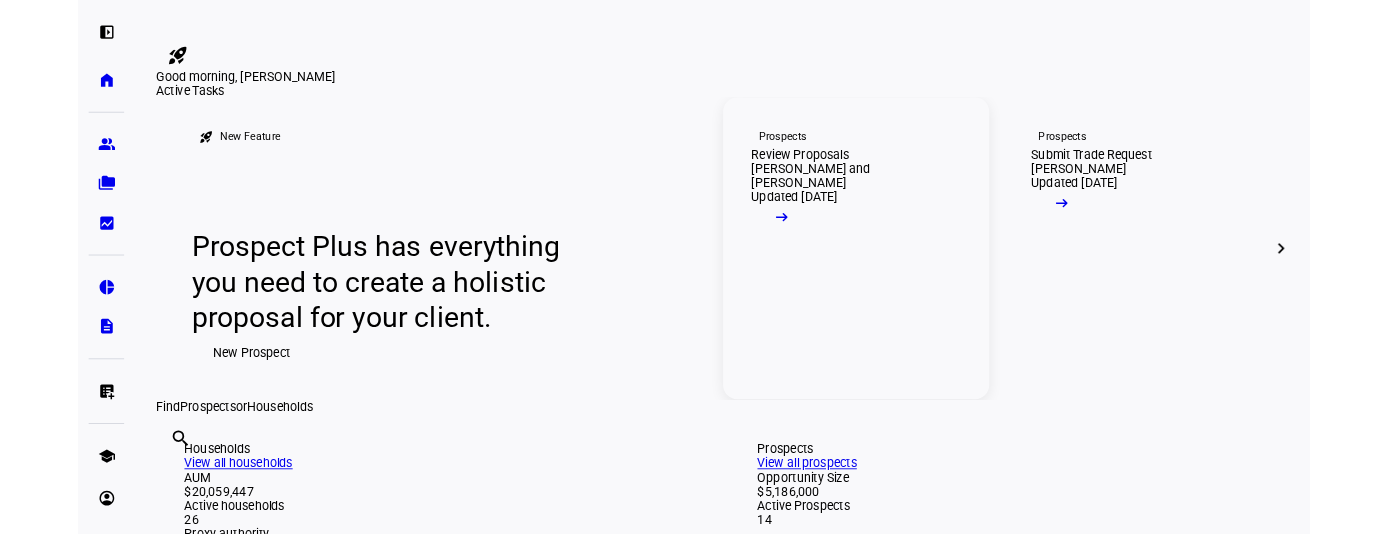 scroll, scrollTop: 0, scrollLeft: 0, axis: both 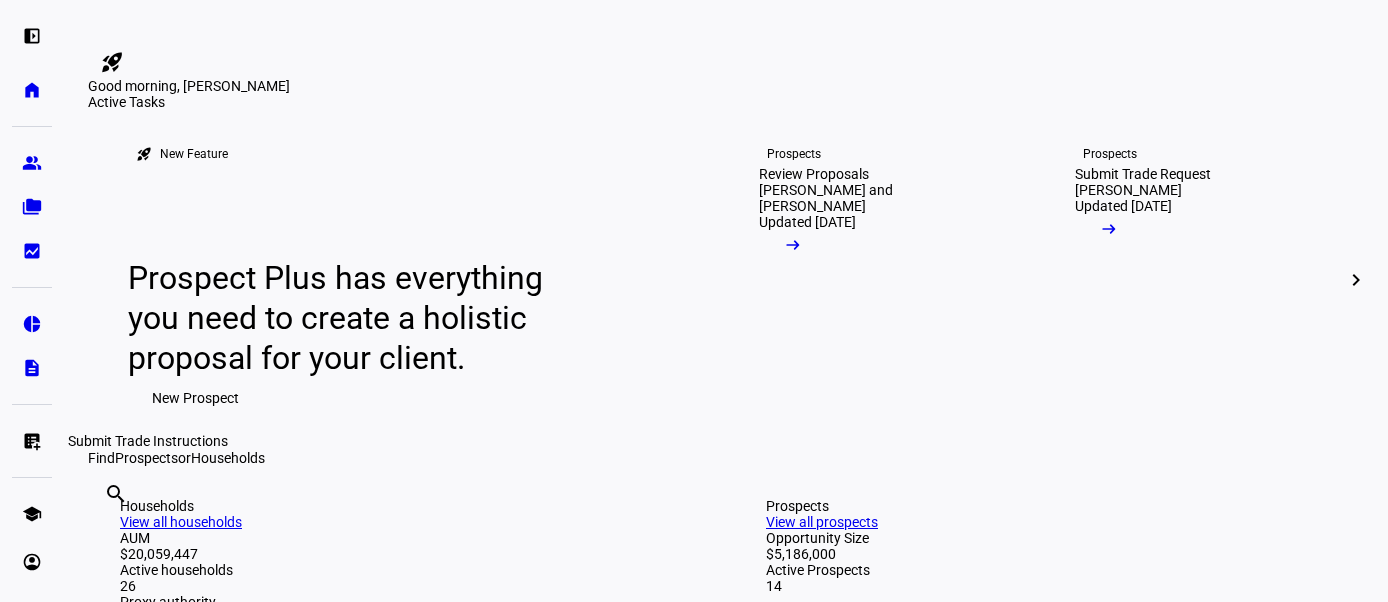 click on "list_alt_add" at bounding box center (32, 441) 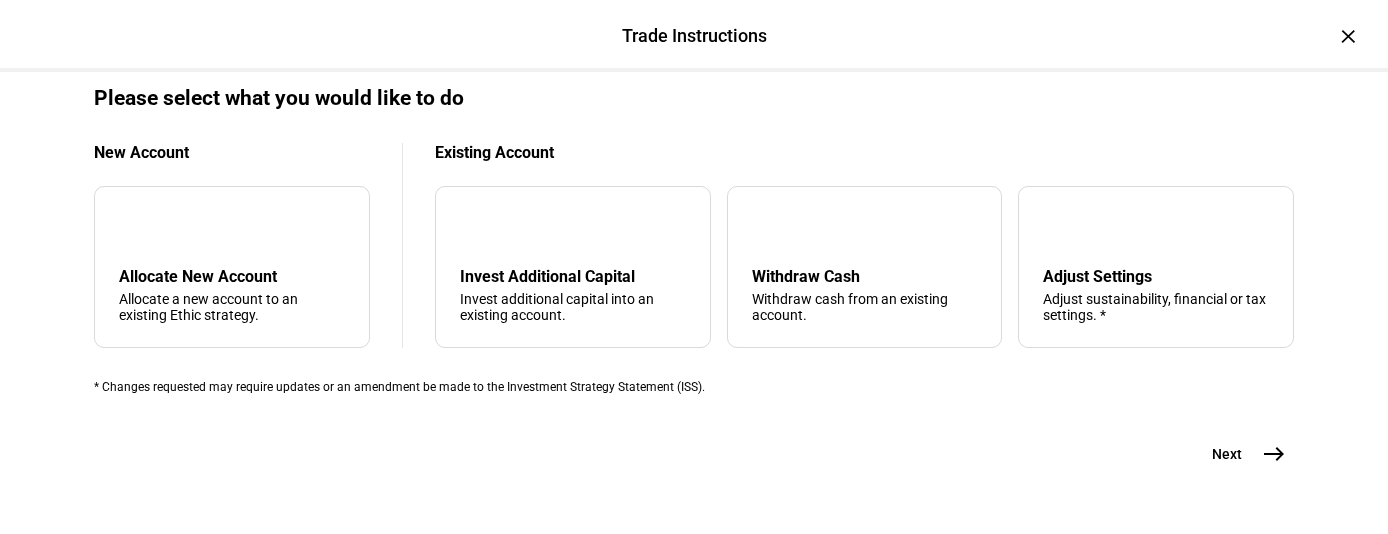 scroll, scrollTop: 811, scrollLeft: 0, axis: vertical 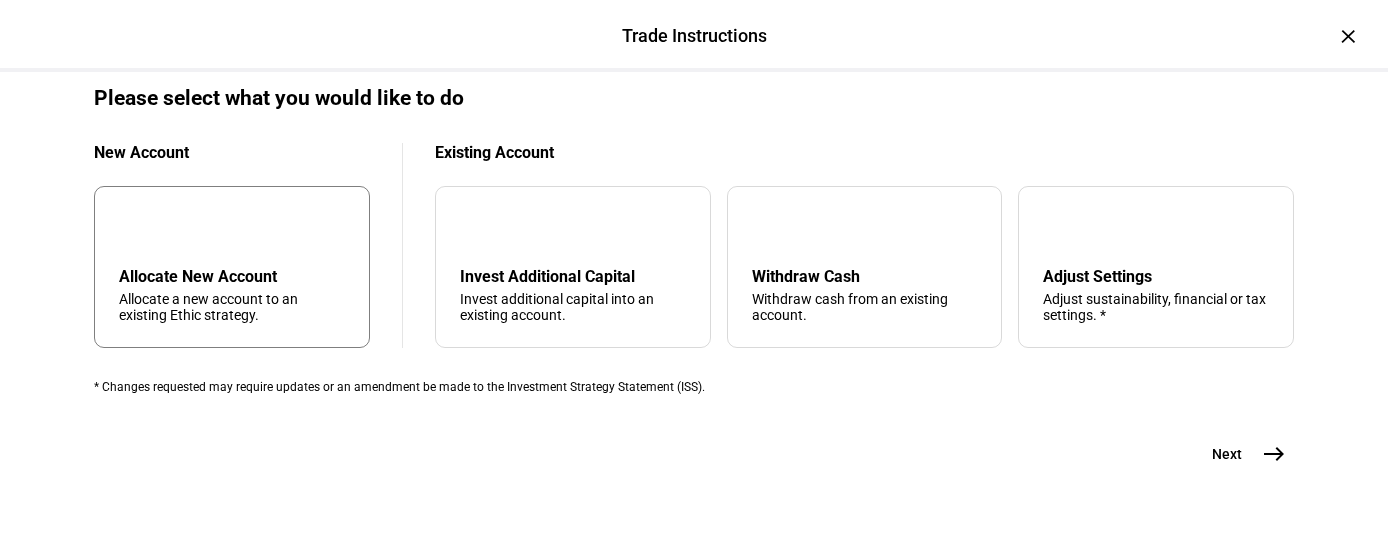 click on "Allocate a new account to an existing Ethic strategy." at bounding box center [232, 307] 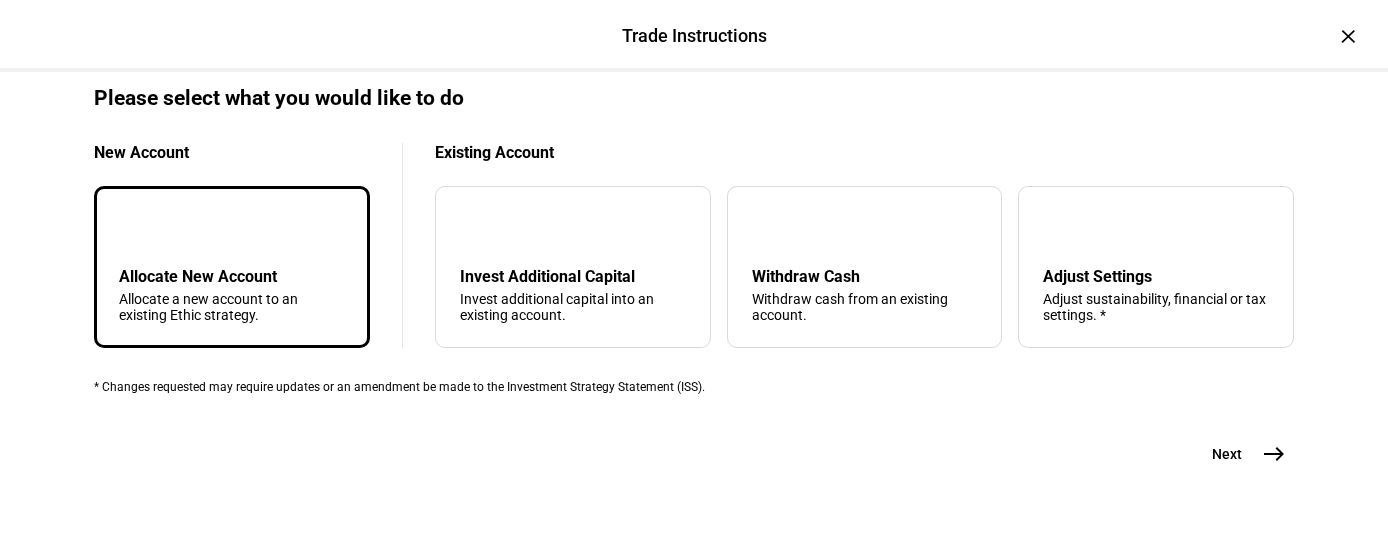 click on "east" at bounding box center [1274, 454] 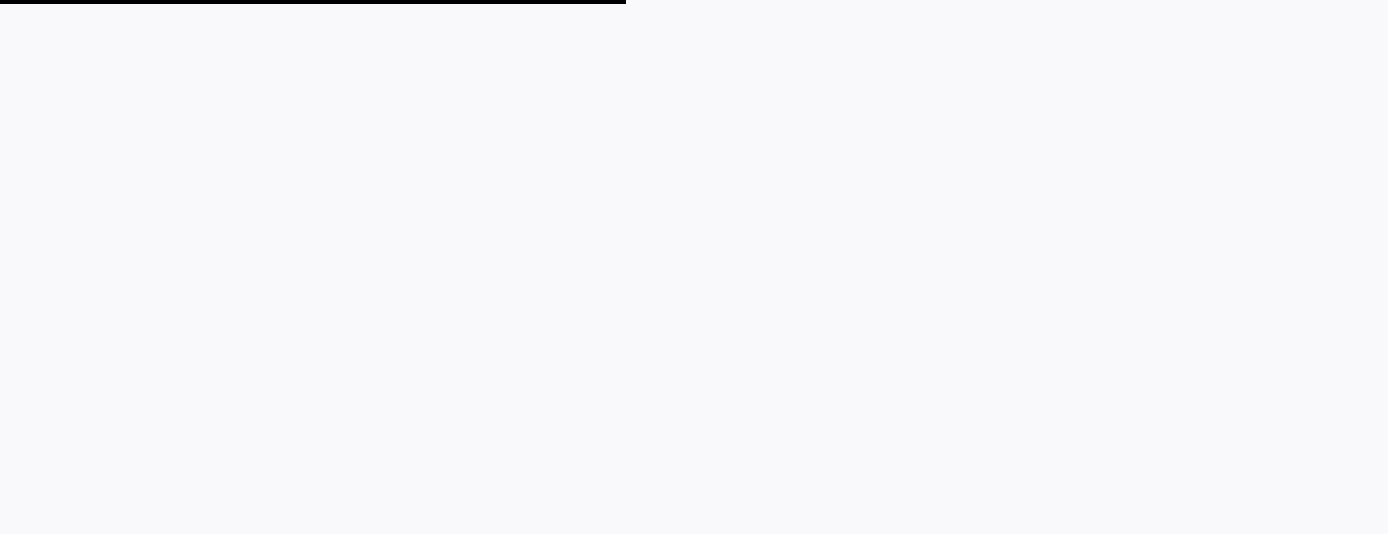 scroll, scrollTop: 0, scrollLeft: 0, axis: both 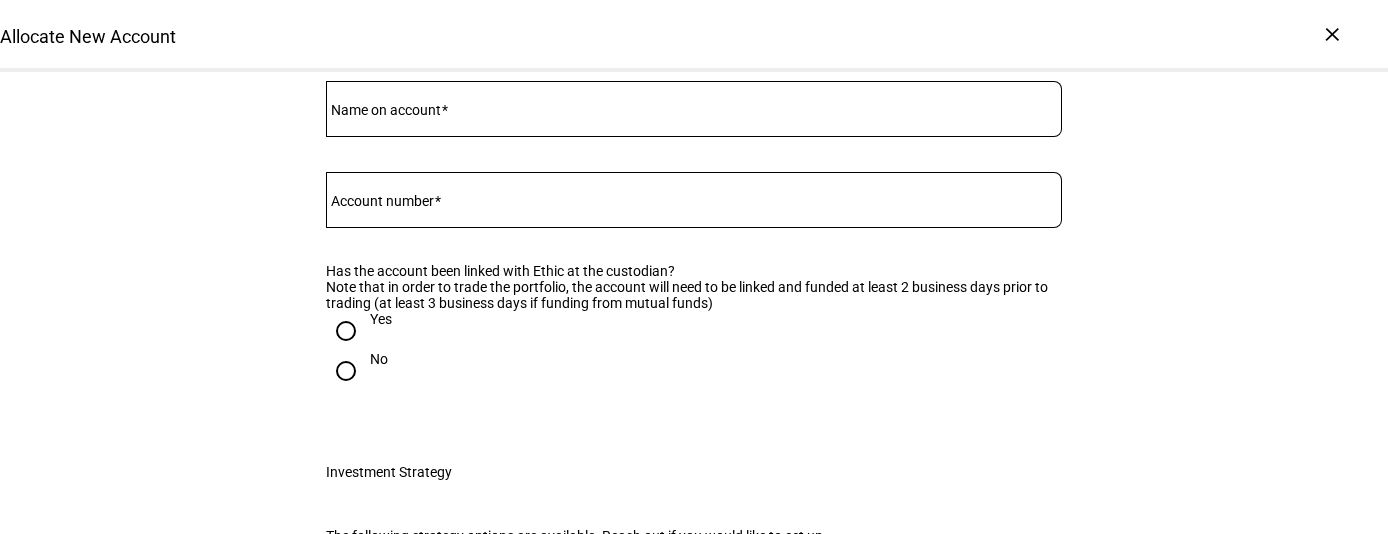 click 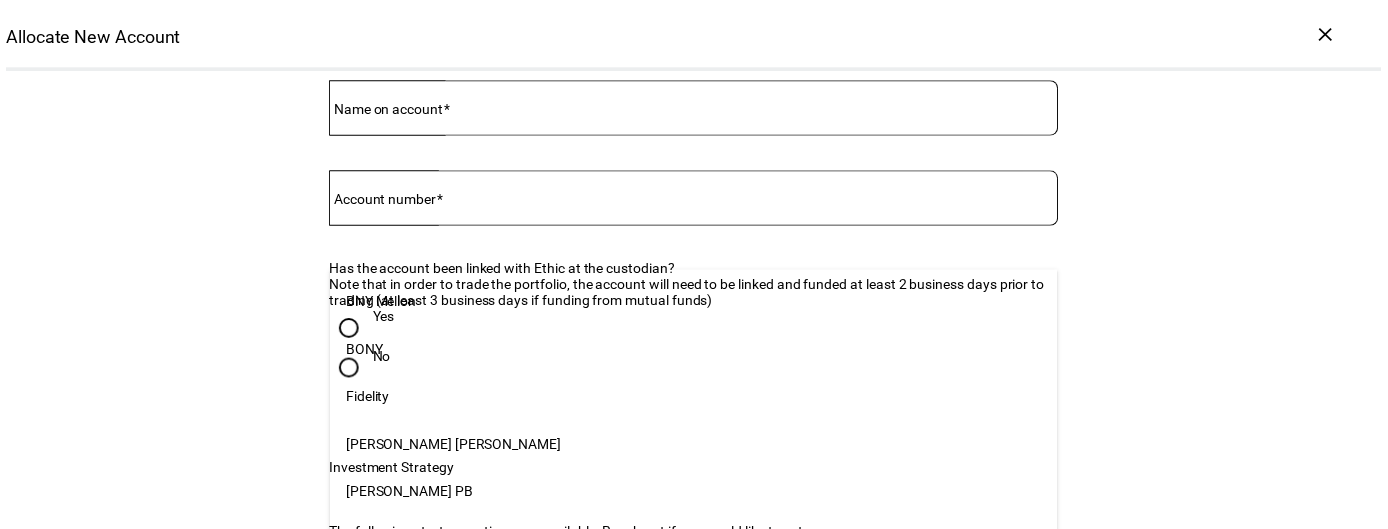 scroll, scrollTop: 205, scrollLeft: 0, axis: vertical 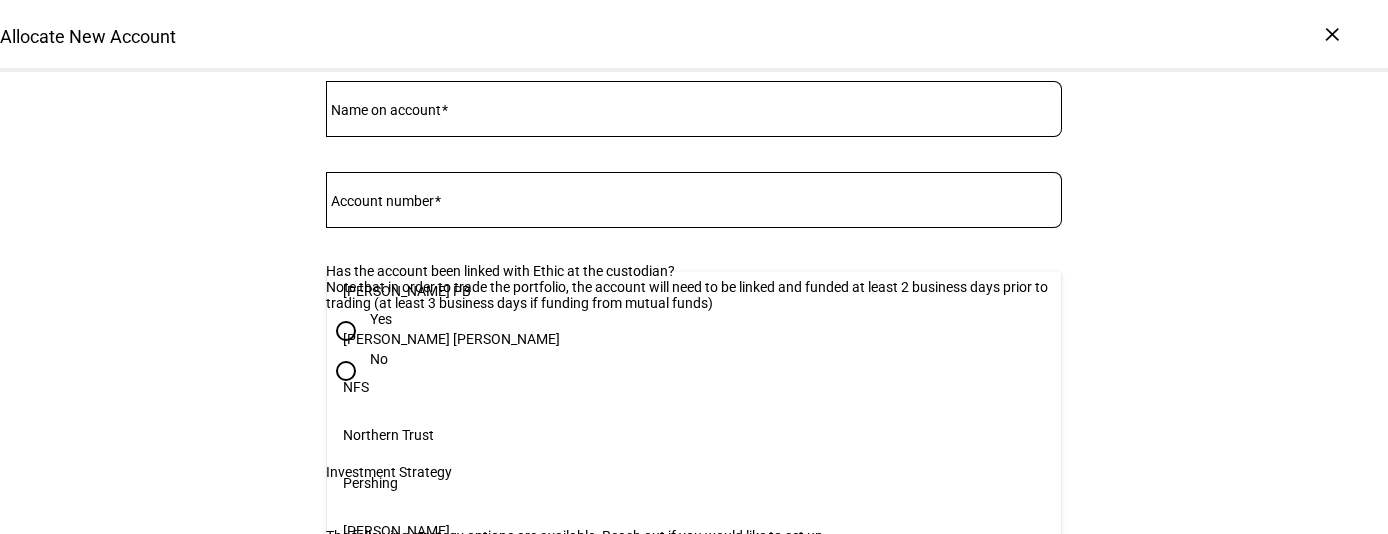 click on "[PERSON_NAME]" at bounding box center (396, 531) 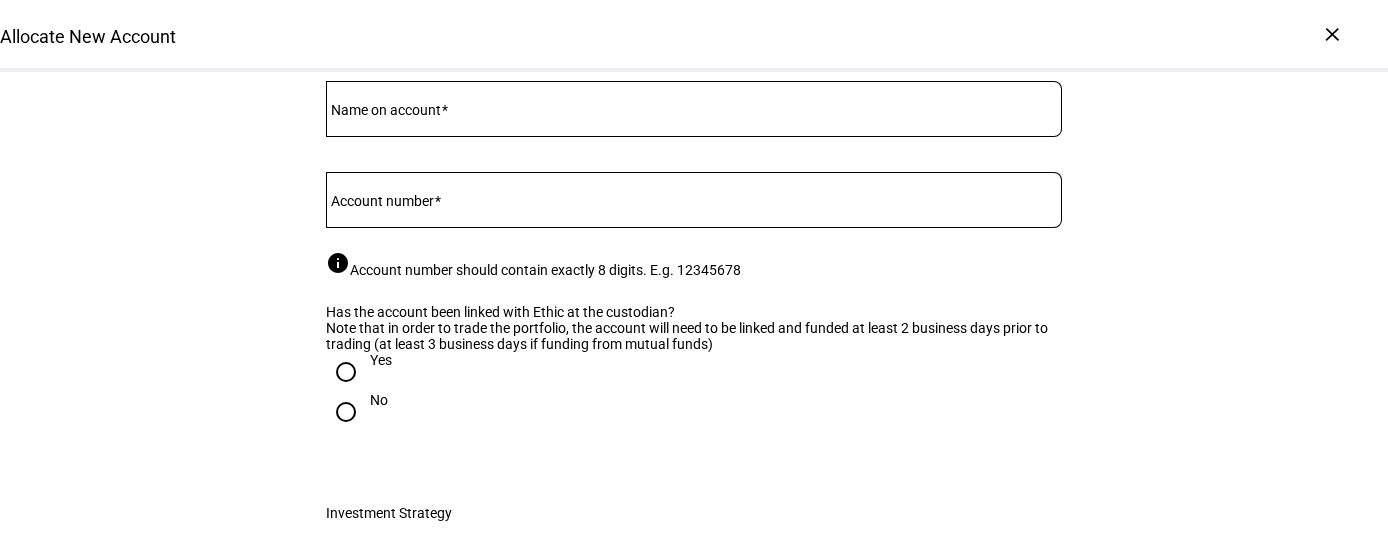 click on "Name on account" at bounding box center (694, 105) 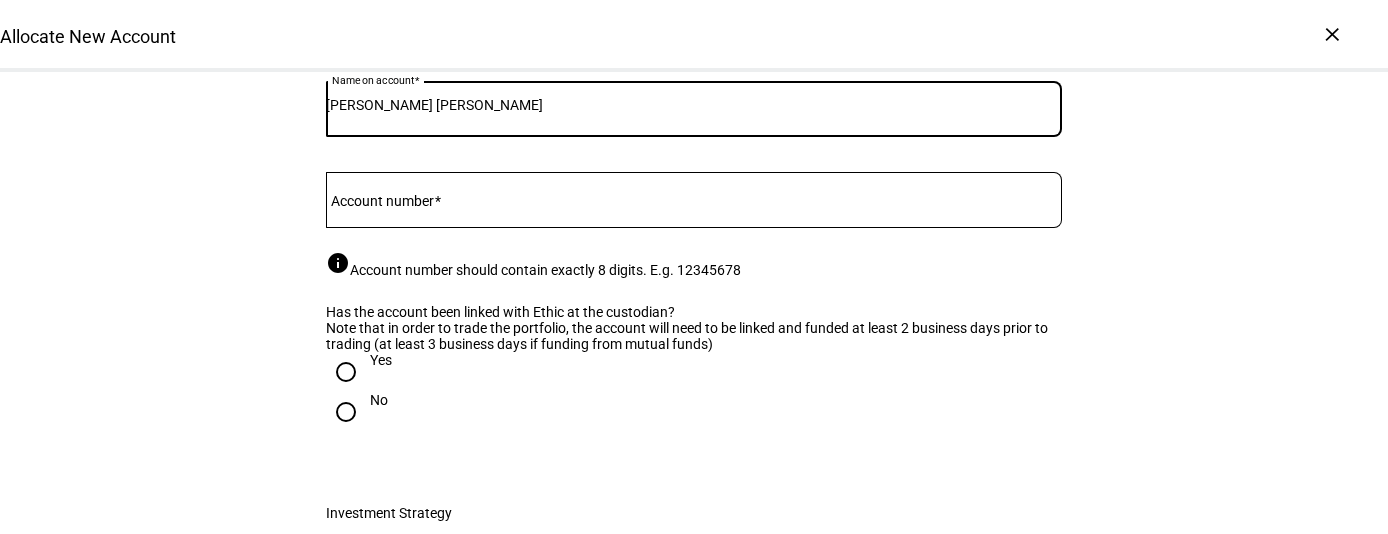 type on "[PERSON_NAME] [PERSON_NAME]" 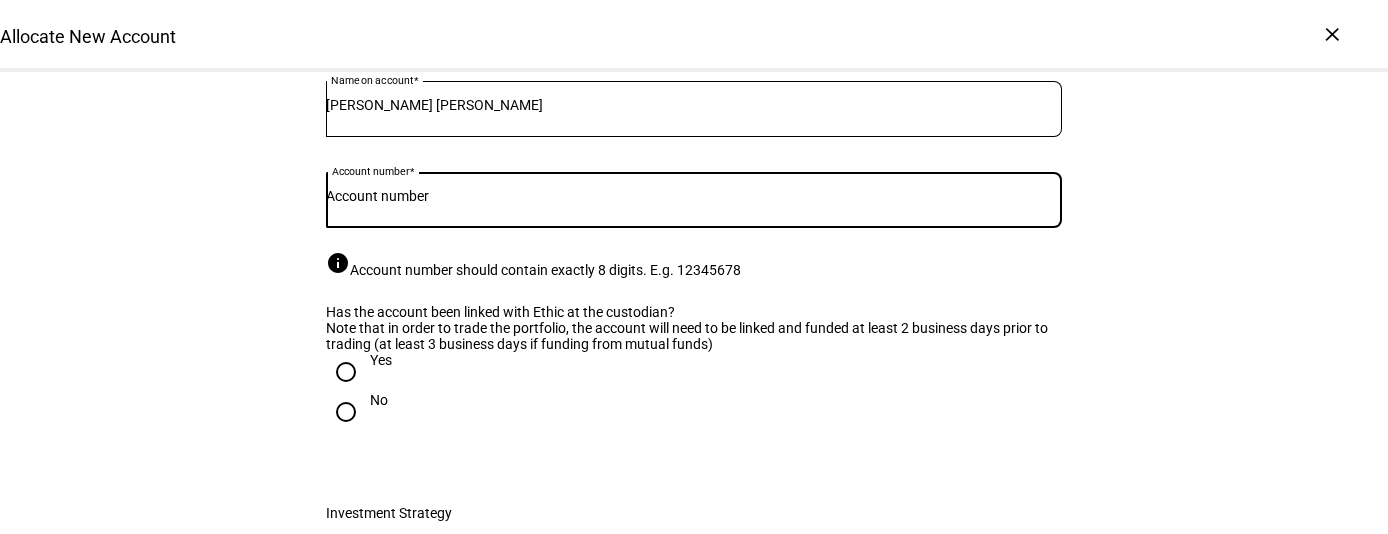click on "Account number" at bounding box center [694, 196] 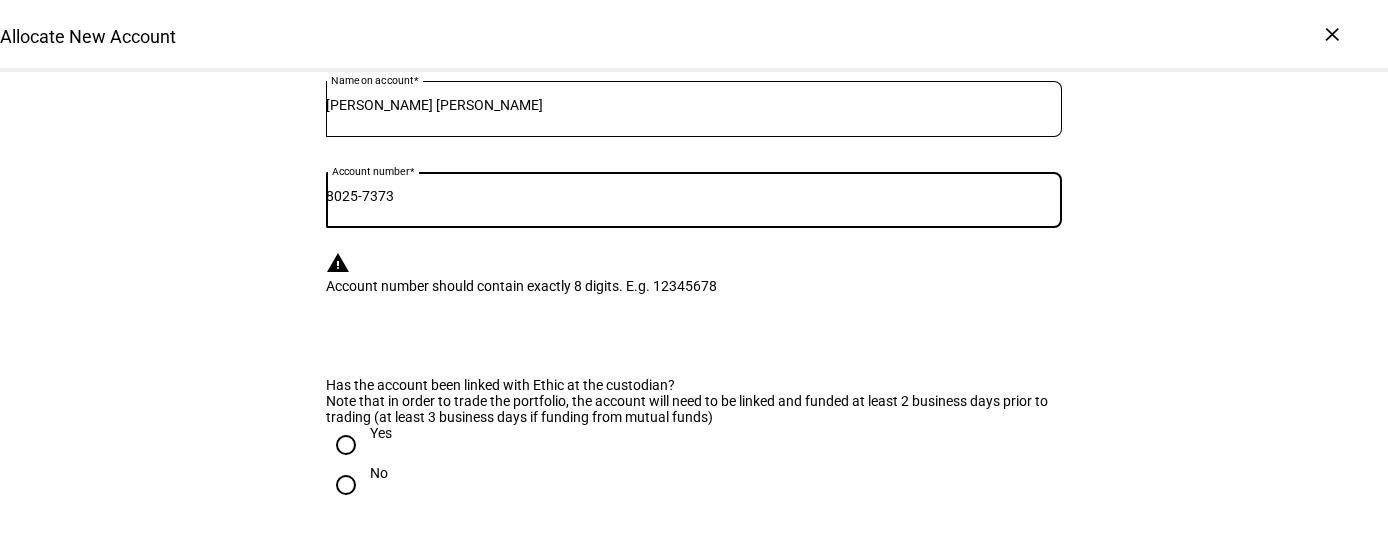 click on "Allocate New Account  Complete and submit this form to allocate a new account to an existing investment strategy.   If you'd like to create a new custom strategy, generate a tax transition analysis, or review proposals before trading then please create a prospect and submit a portfolio proposal request through  Prospect Plus .  Account & Custodian Details Custodian [PERSON_NAME] Name on account [PERSON_NAME] [PERSON_NAME] Account Number 8025-7373 Custodian [PERSON_NAME] Name on account [PERSON_NAME] [PERSON_NAME] Account number 8025-7373 info  Account number should contain exactly 8 digits. E.g. [FINANCIAL_ID]  warning Account number should contain exactly 8 digits. E.g. 12345678 Has the account been linked with Ethic at the custodian?   Note that in order to trade the portfolio, the account will need to be linked and funded at least 2 business days prior to trading (at least 3 business days if funding from mutual funds)  Yes No Investment Strategy The following strategy options are available. Reach out if you would like to set up new strategies." 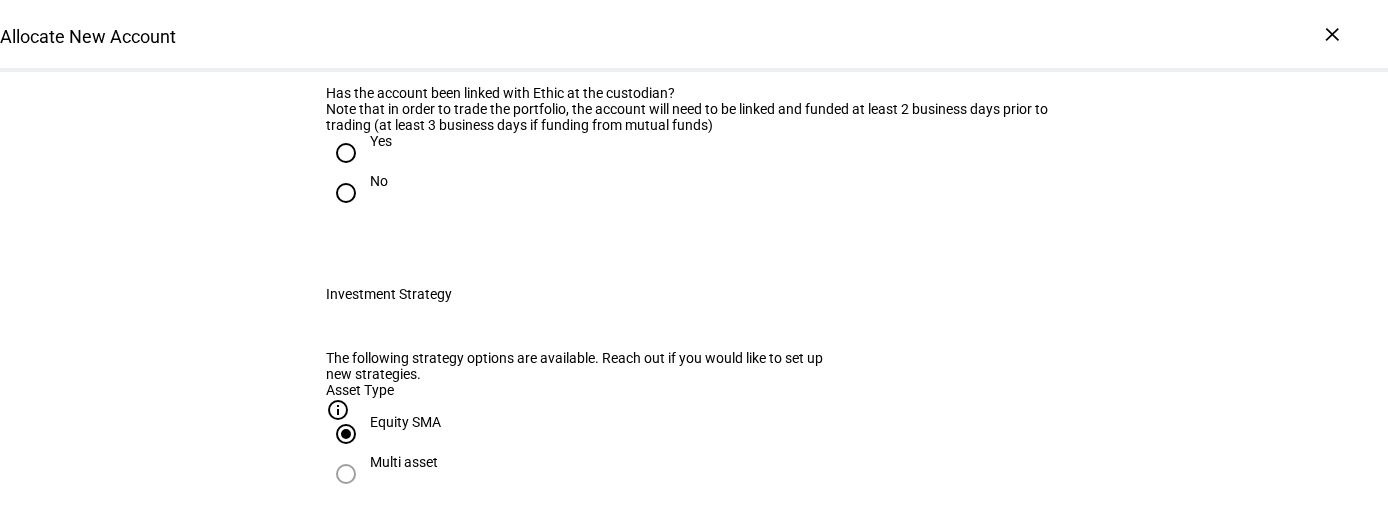 scroll, scrollTop: 486, scrollLeft: 0, axis: vertical 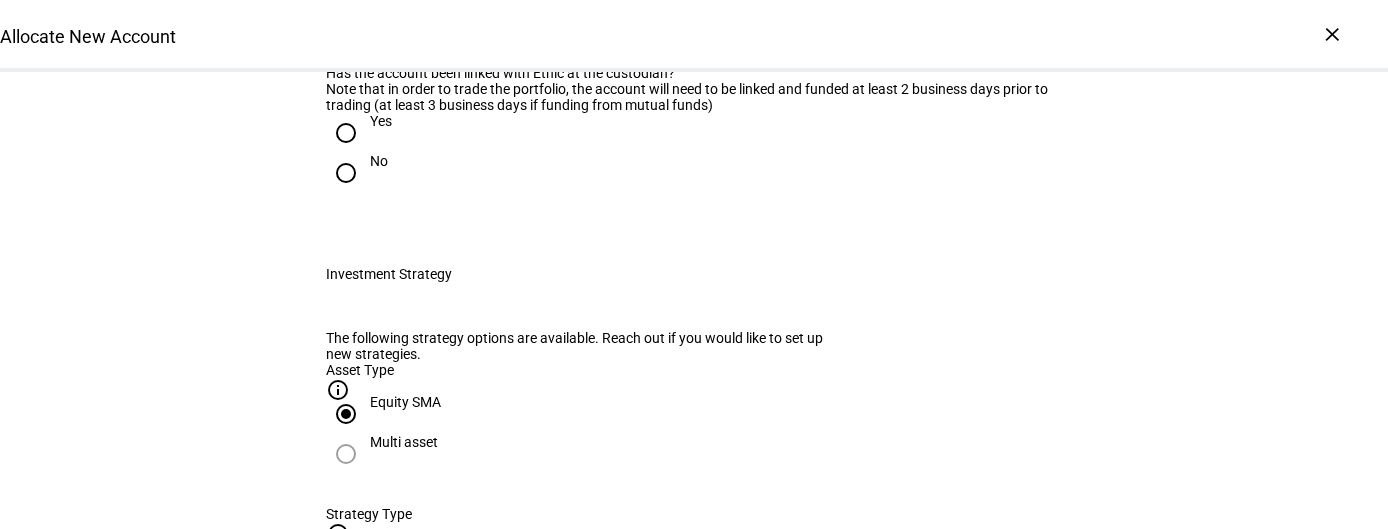 click on "8025-7373" at bounding box center [694, -72] 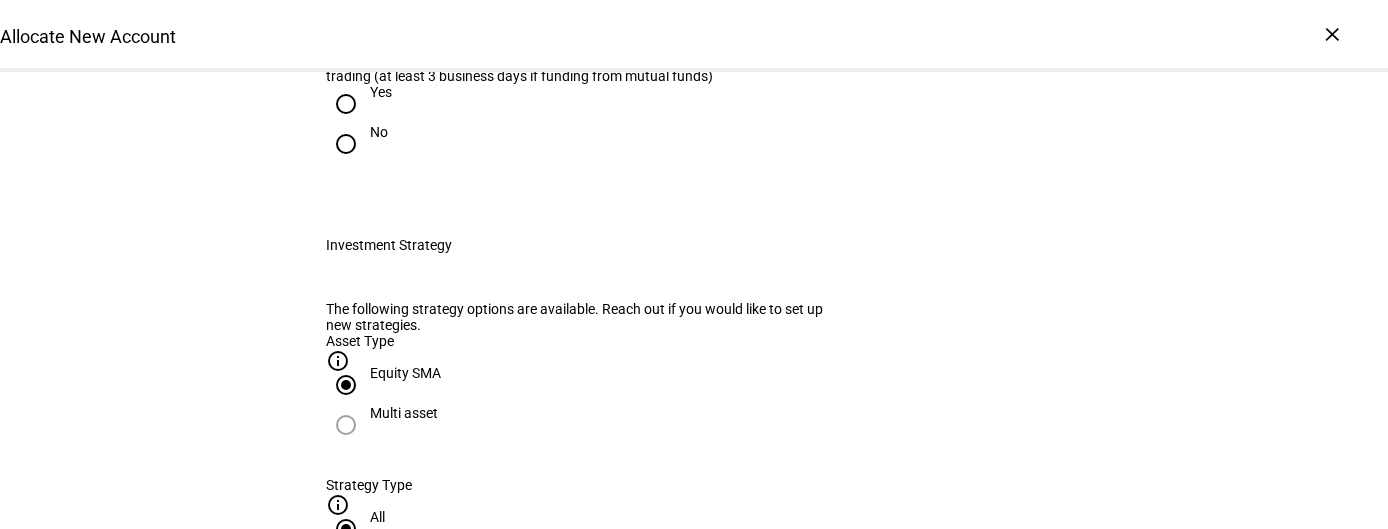 type on "80257373" 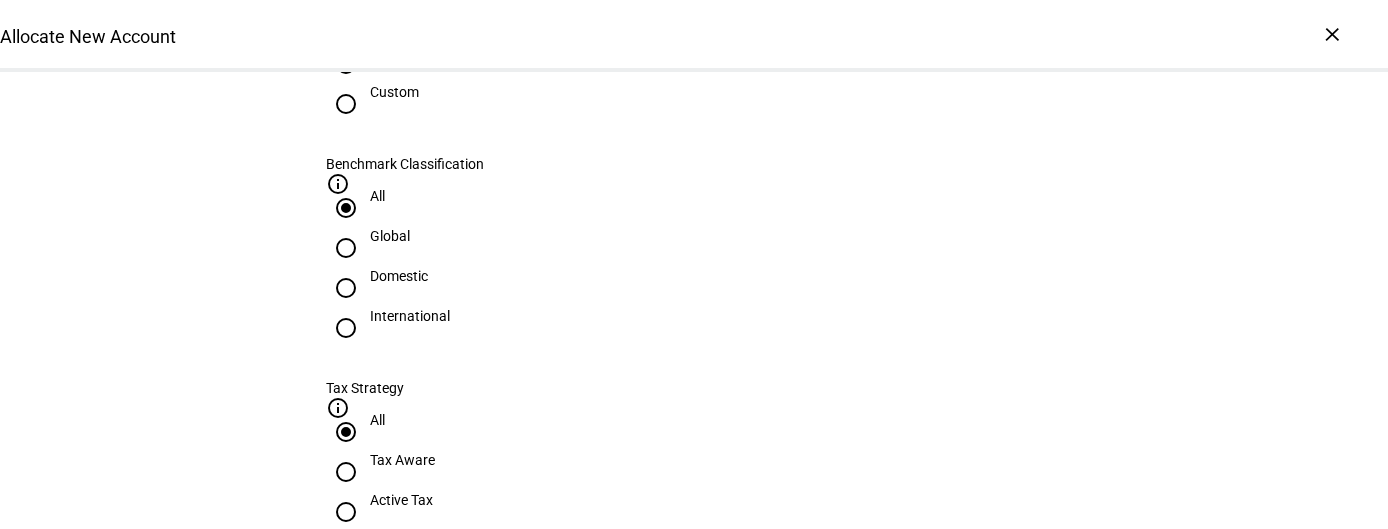 scroll, scrollTop: 1033, scrollLeft: 0, axis: vertical 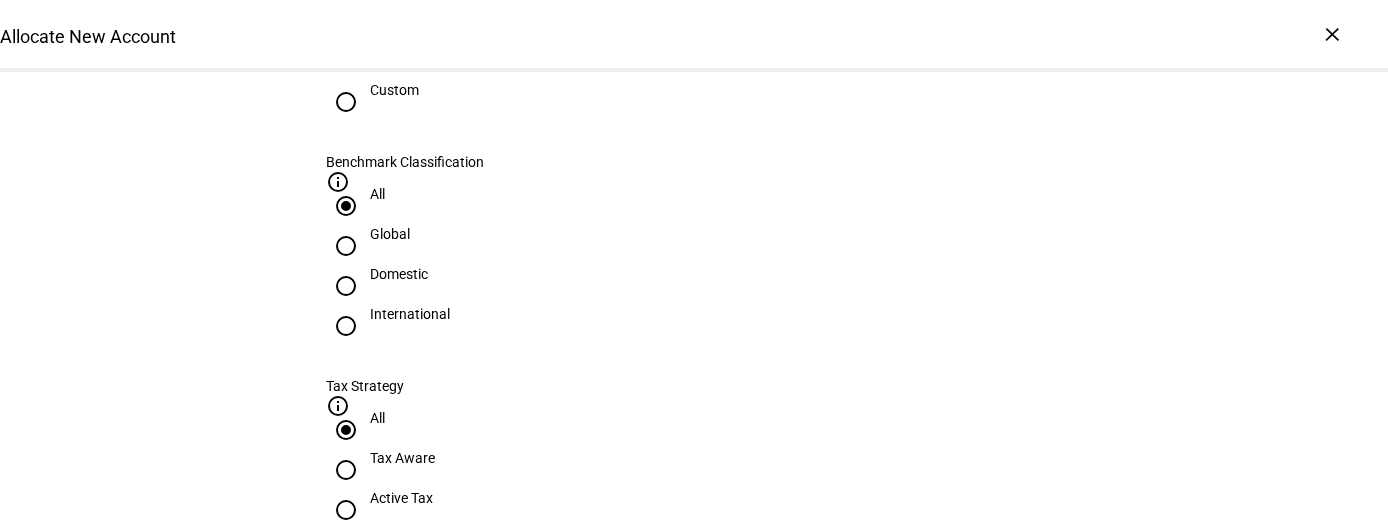 click at bounding box center (694, 586) 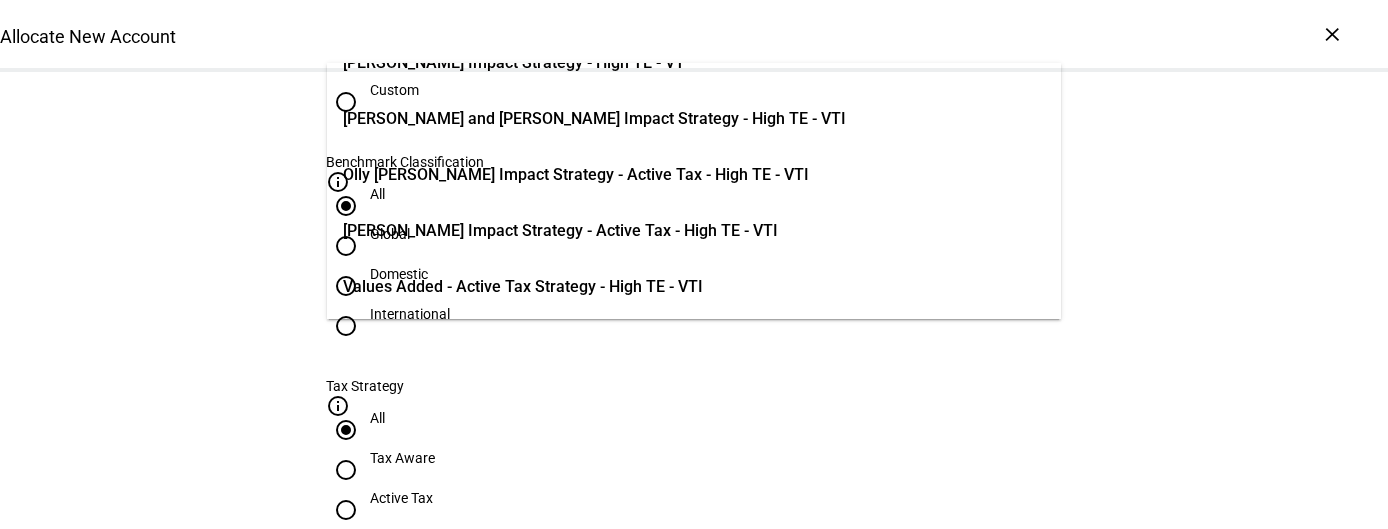 scroll, scrollTop: 1154, scrollLeft: 0, axis: vertical 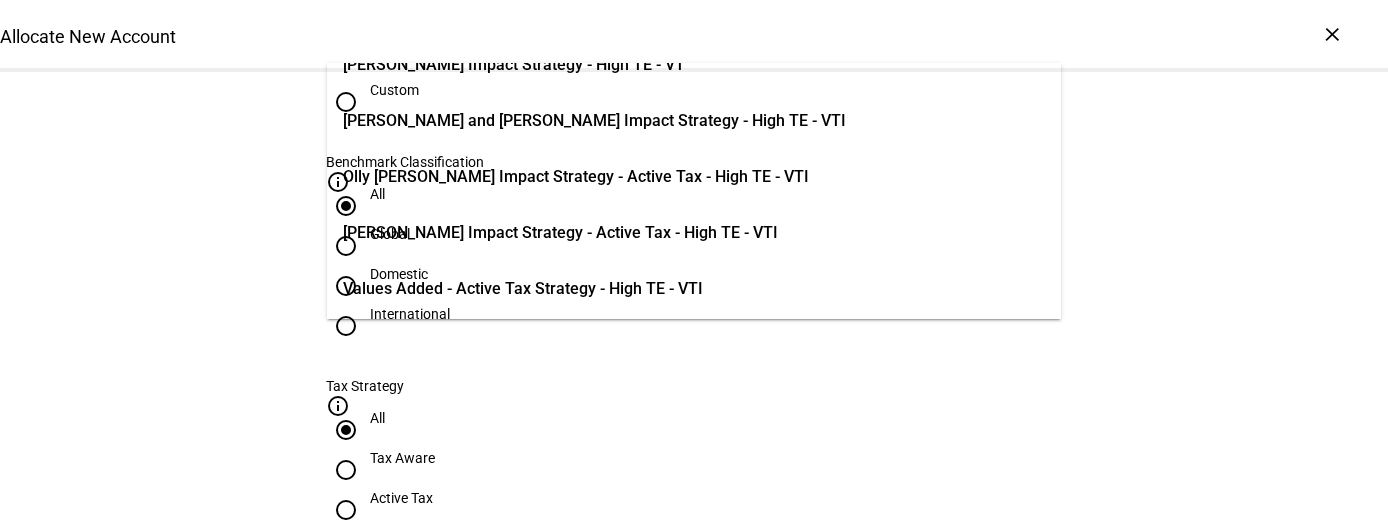 click on "[PERSON_NAME] Impact Strategy - Active Tax - High TE - VTI" at bounding box center (560, 233) 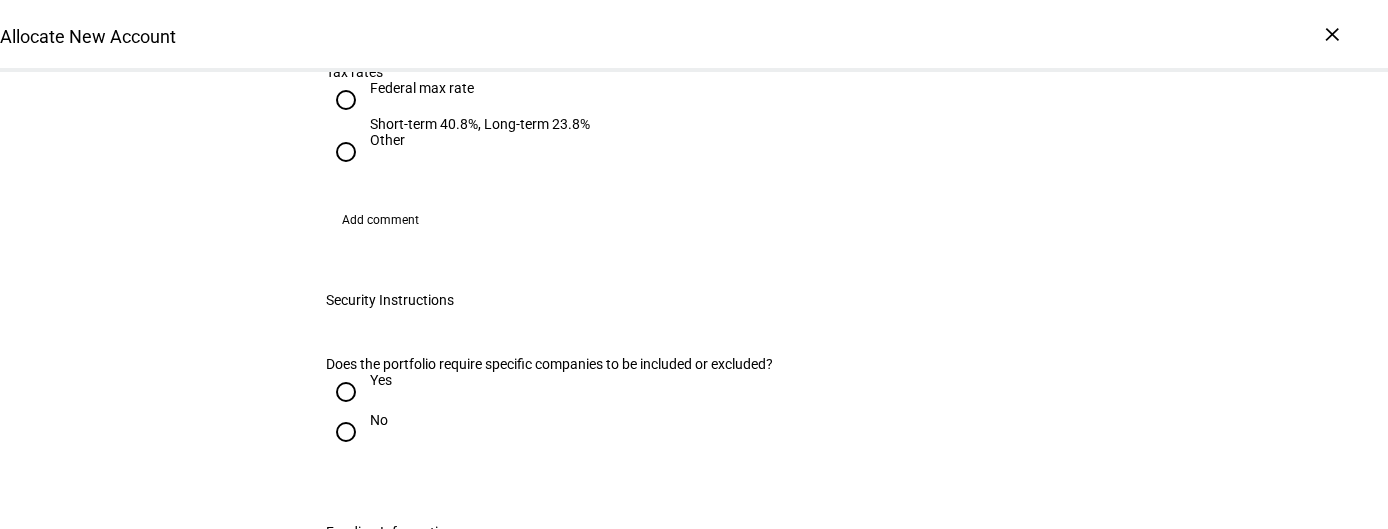 scroll, scrollTop: 2210, scrollLeft: 0, axis: vertical 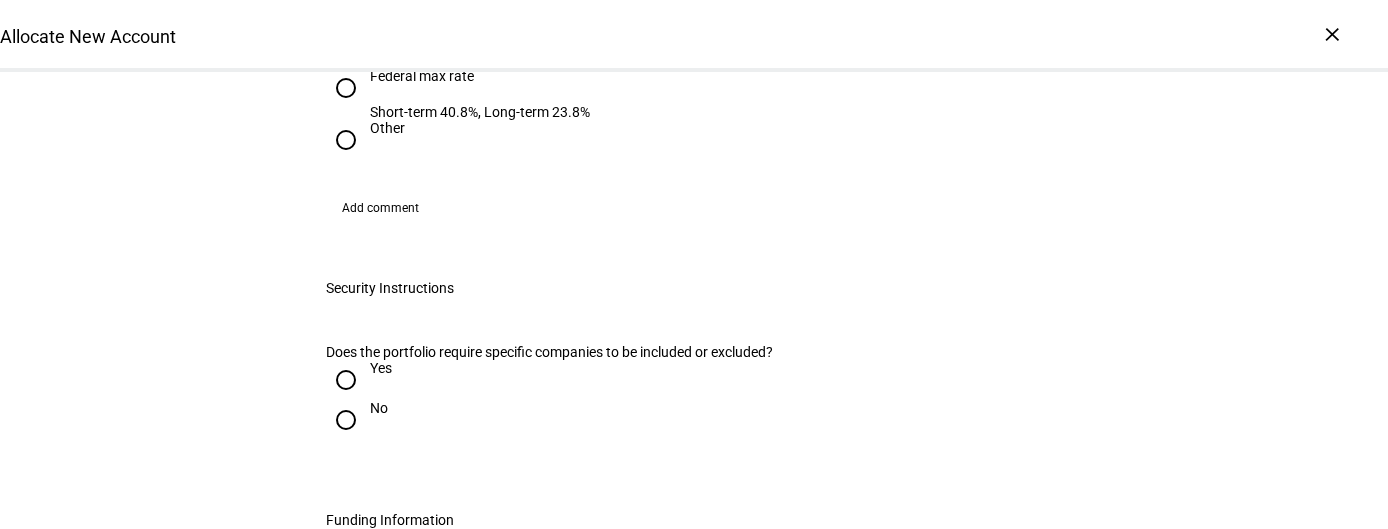 click on "Yes" at bounding box center (346, 380) 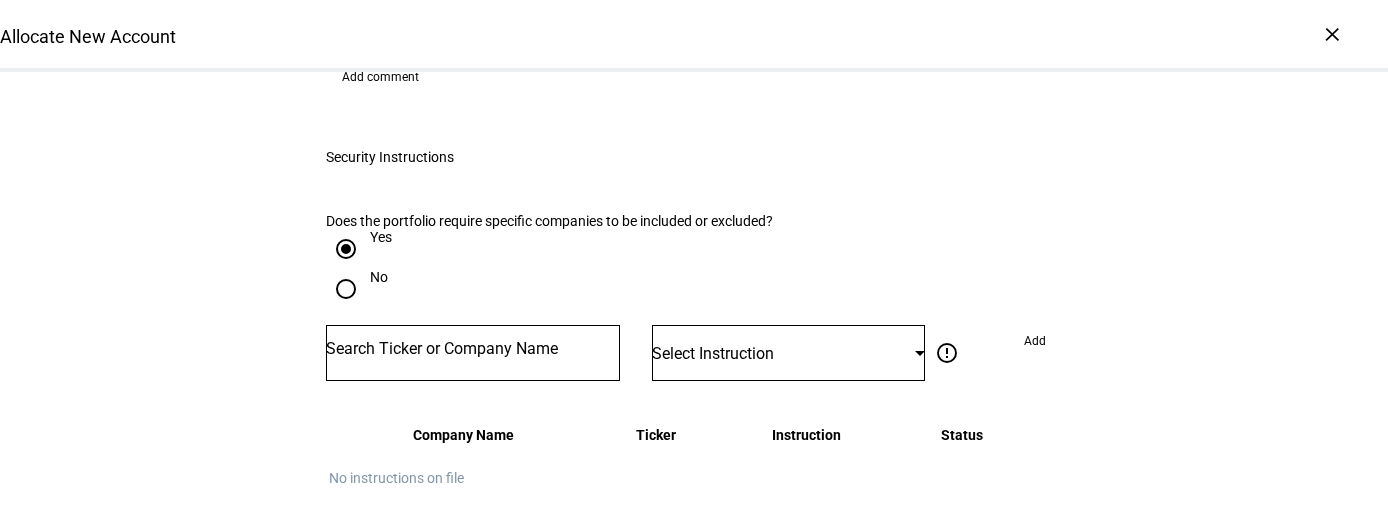 scroll, scrollTop: 2358, scrollLeft: 0, axis: vertical 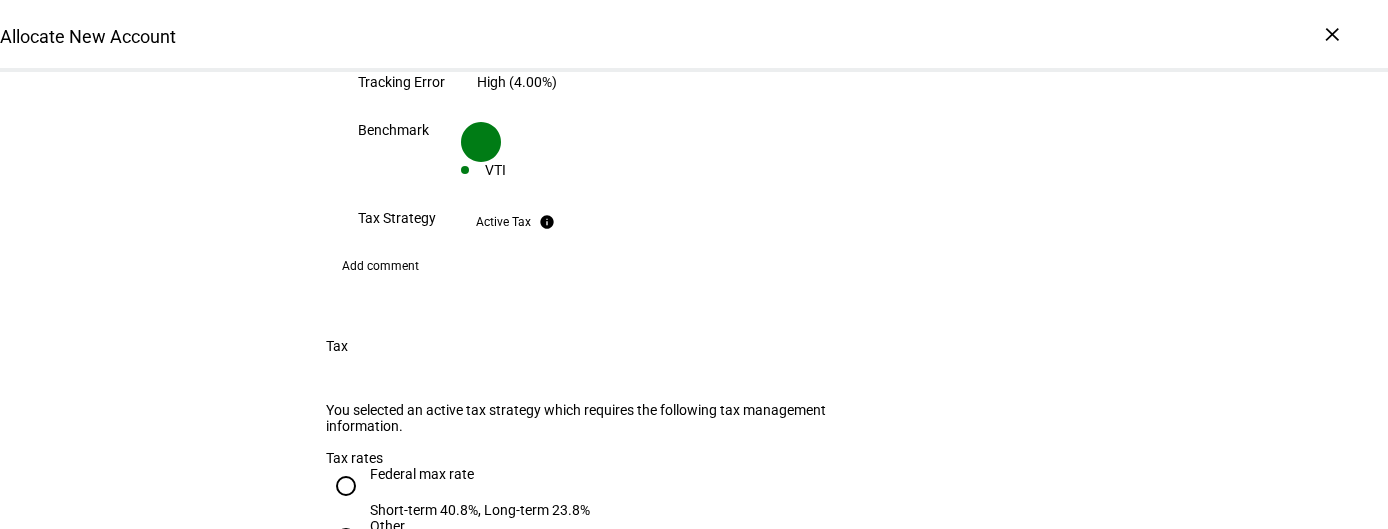 click on "Other" at bounding box center (346, 538) 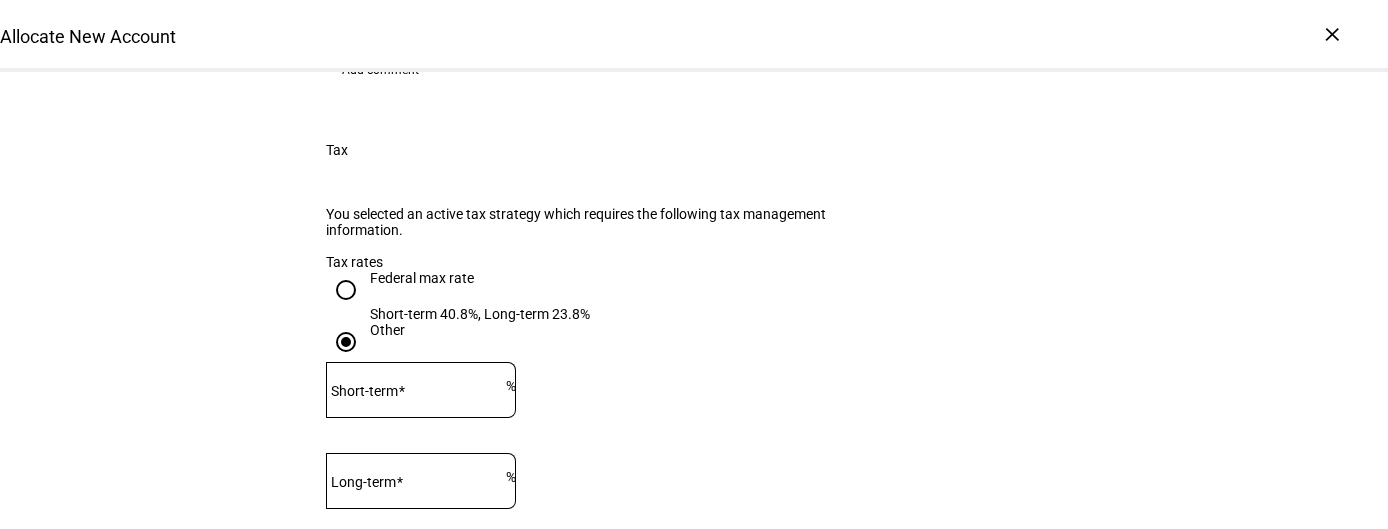 scroll, scrollTop: 2010, scrollLeft: 0, axis: vertical 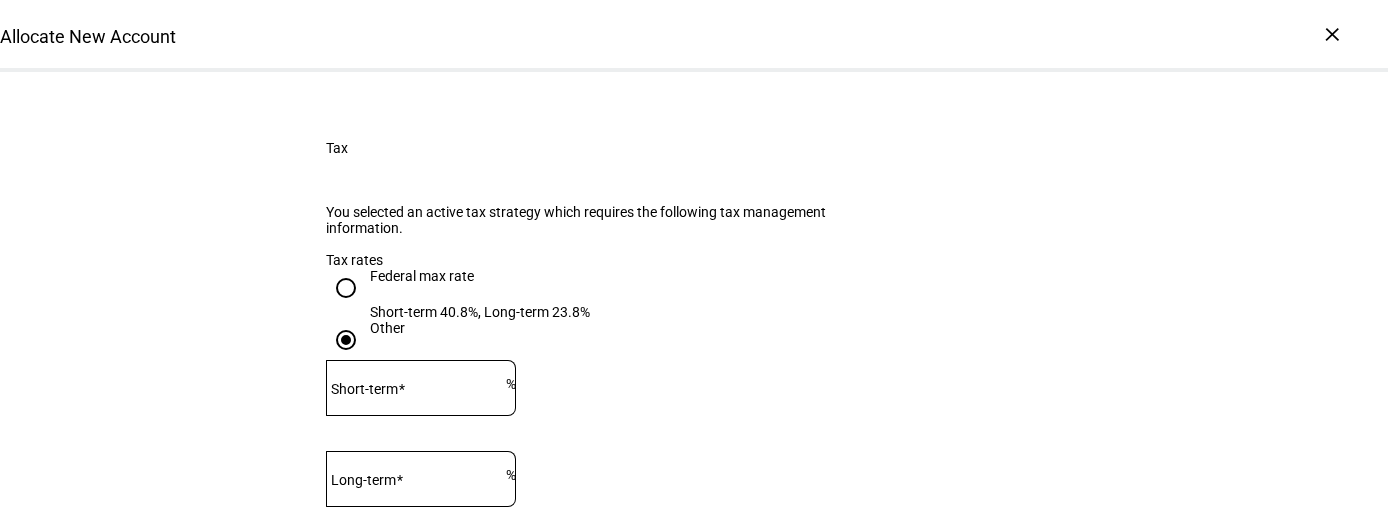 click on "Federal max rate  Short-term  40.8%, Long-term 23.8%" at bounding box center [346, 288] 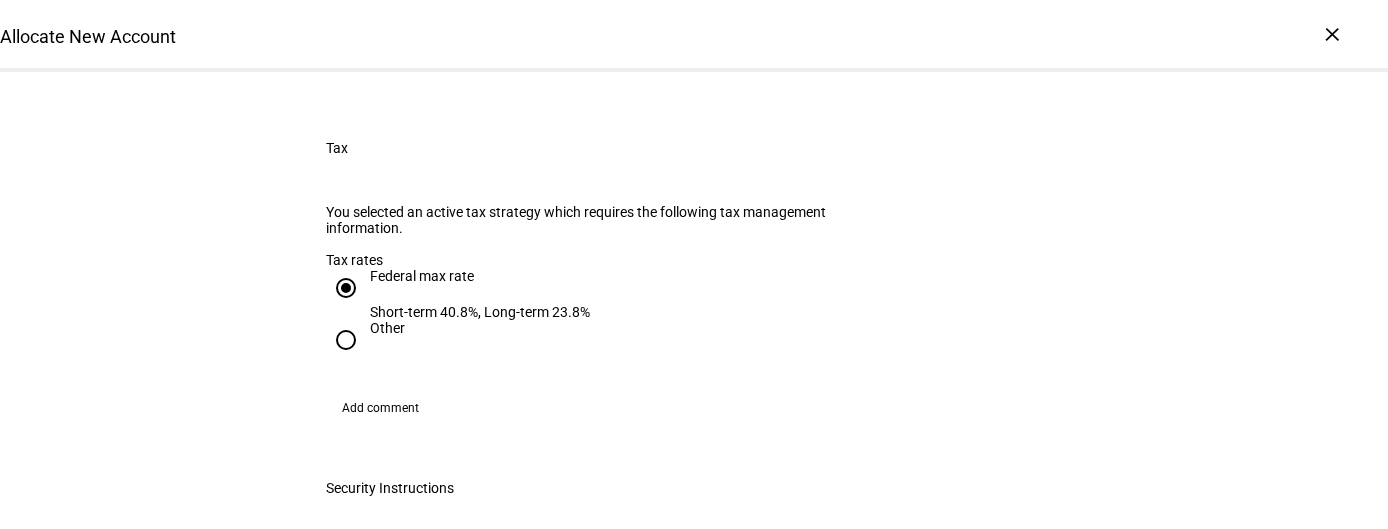click on "Other" at bounding box center (346, 340) 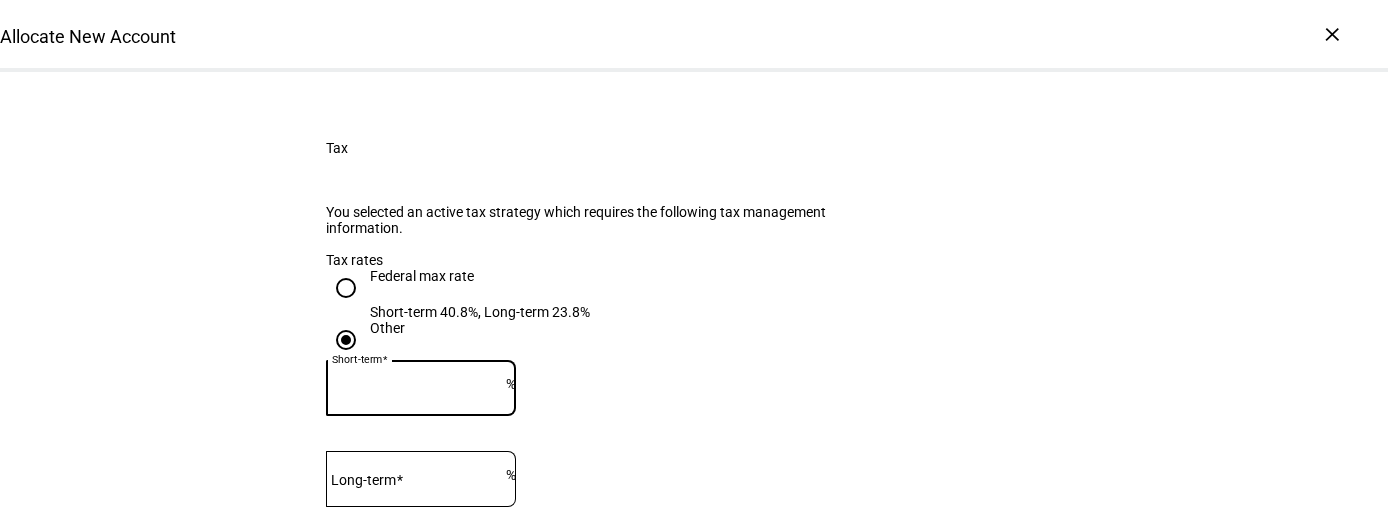 click on "Short-term" at bounding box center [416, 384] 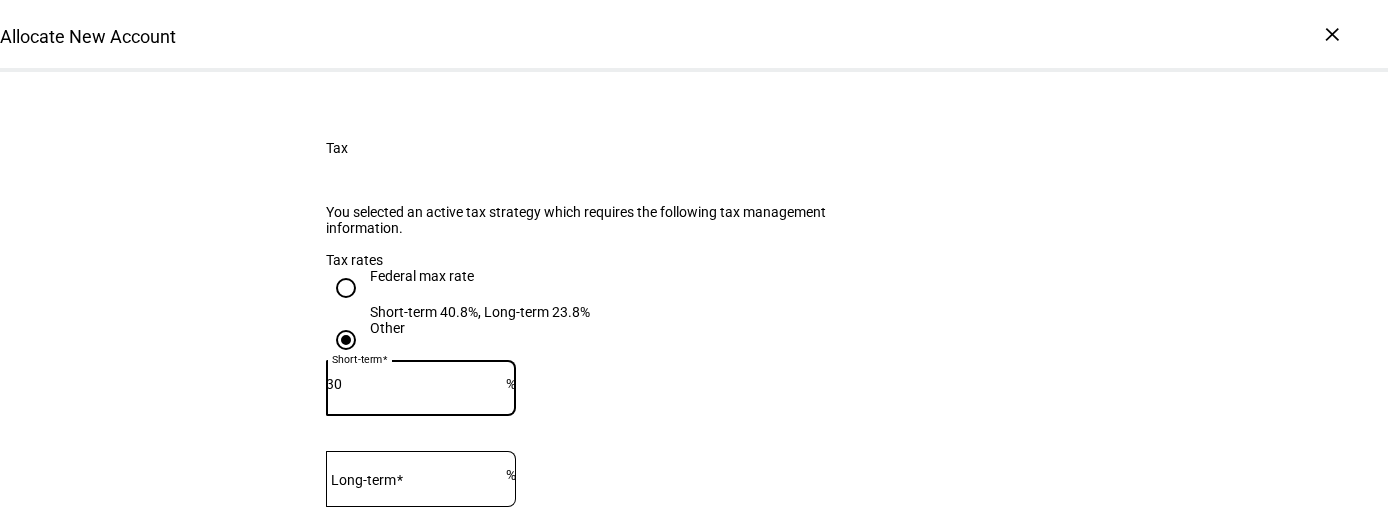 type on "30" 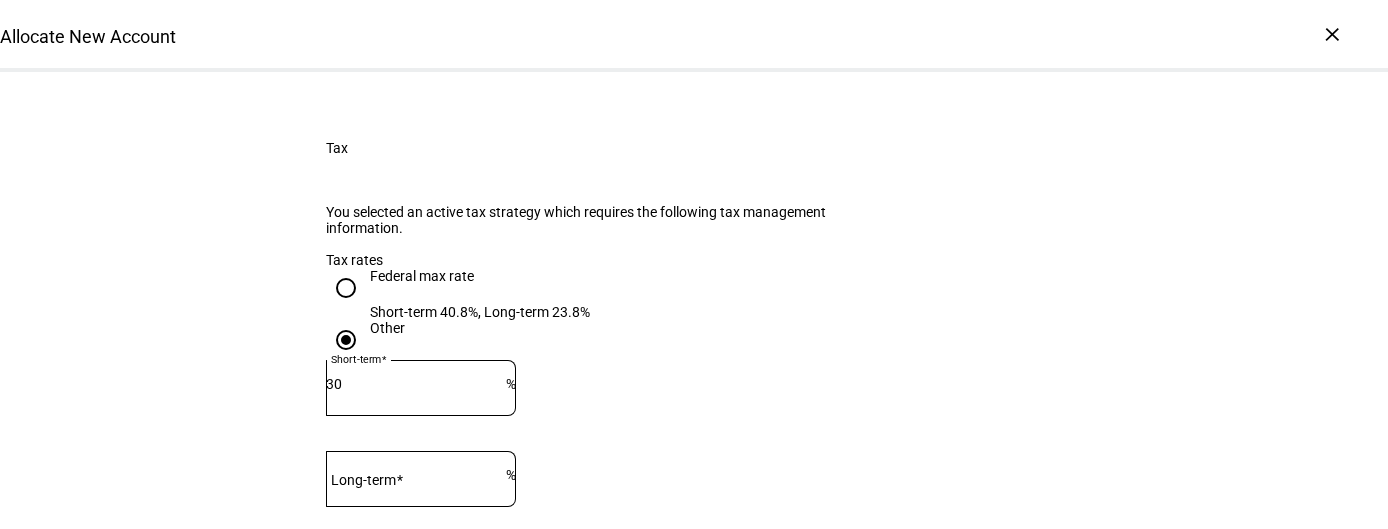 click on "Long-term" at bounding box center [416, 475] 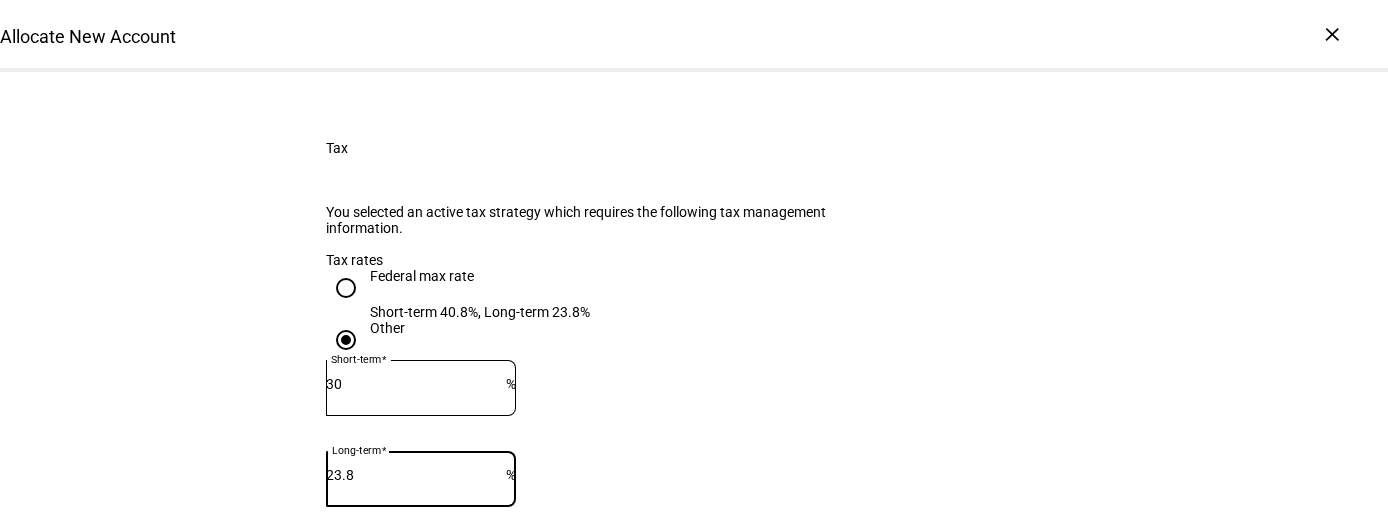 type on "23.8" 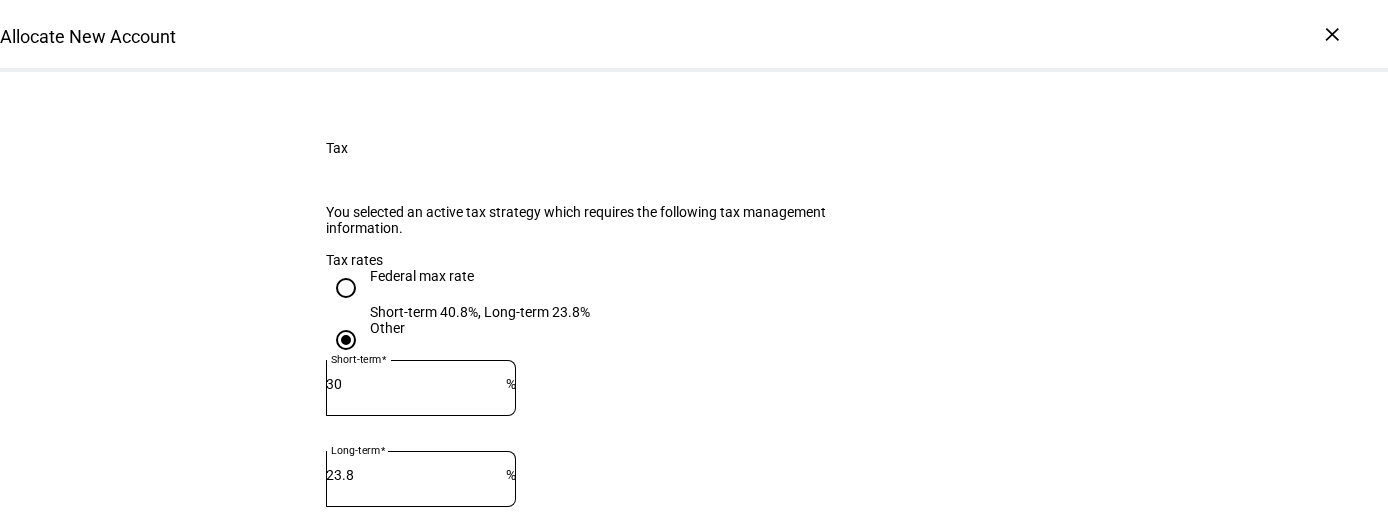 click on "Long-term 23.8 %" 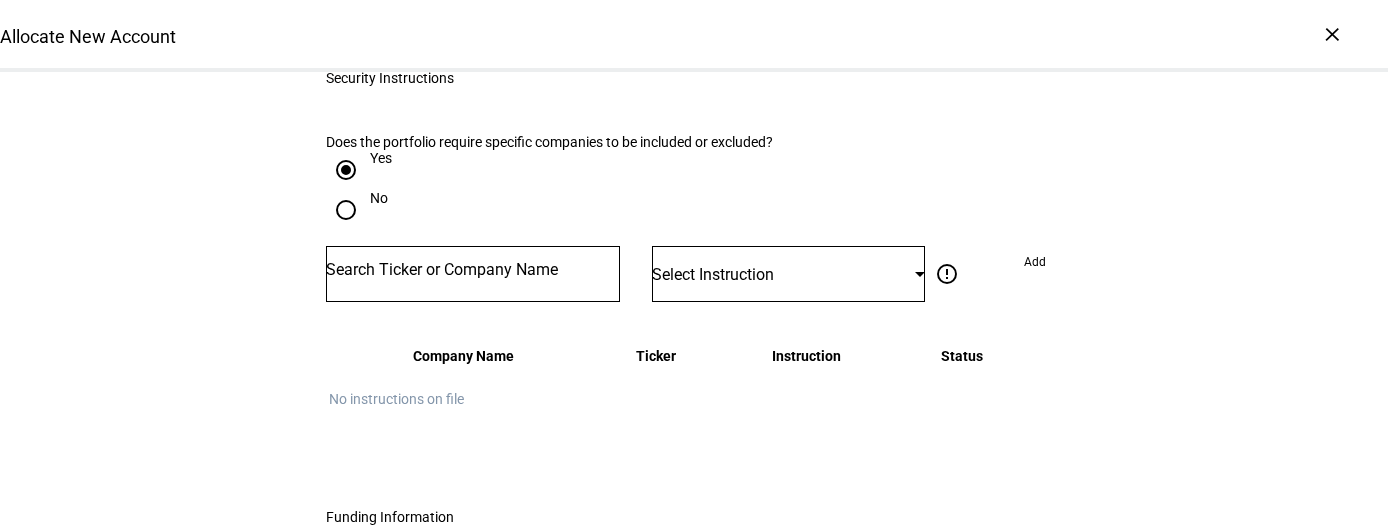 scroll, scrollTop: 2597, scrollLeft: 0, axis: vertical 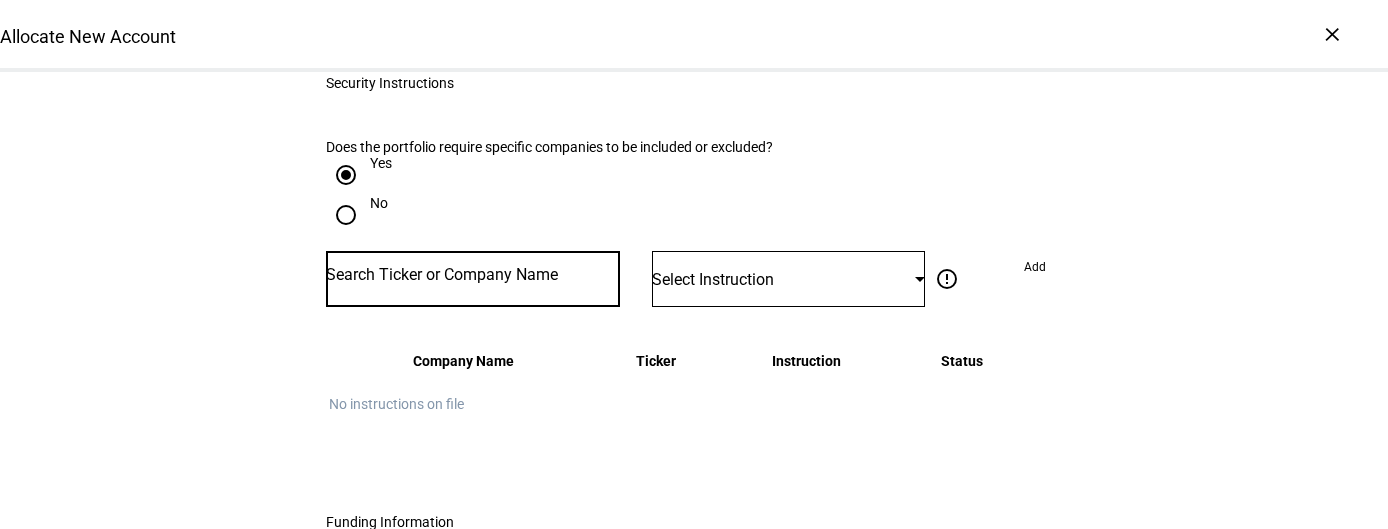 click at bounding box center [473, 275] 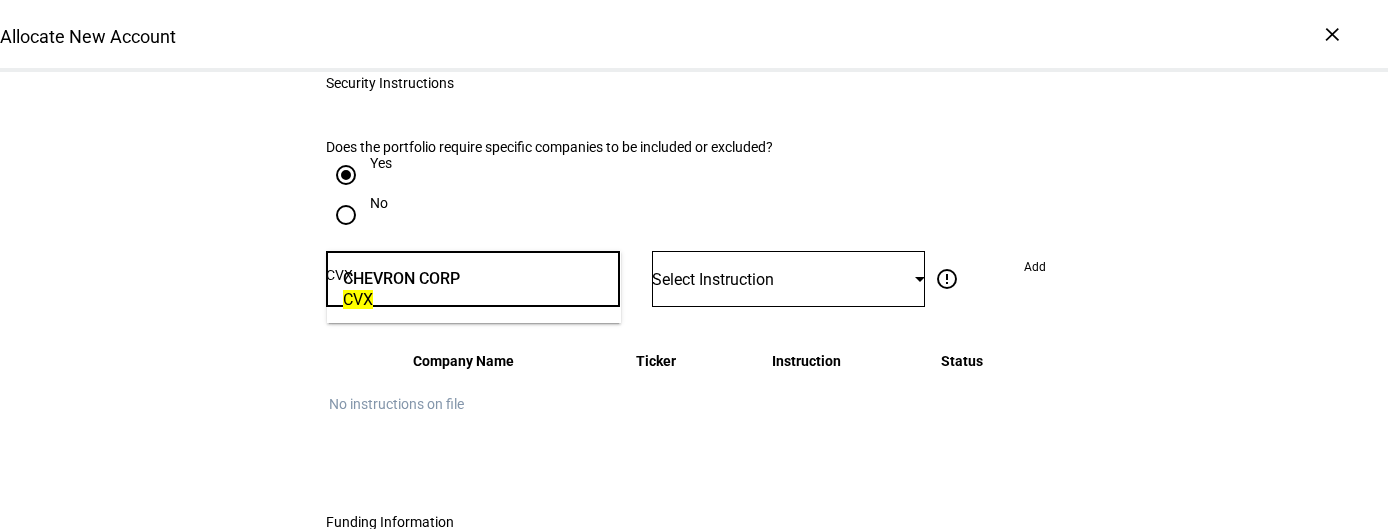 type on "CVX" 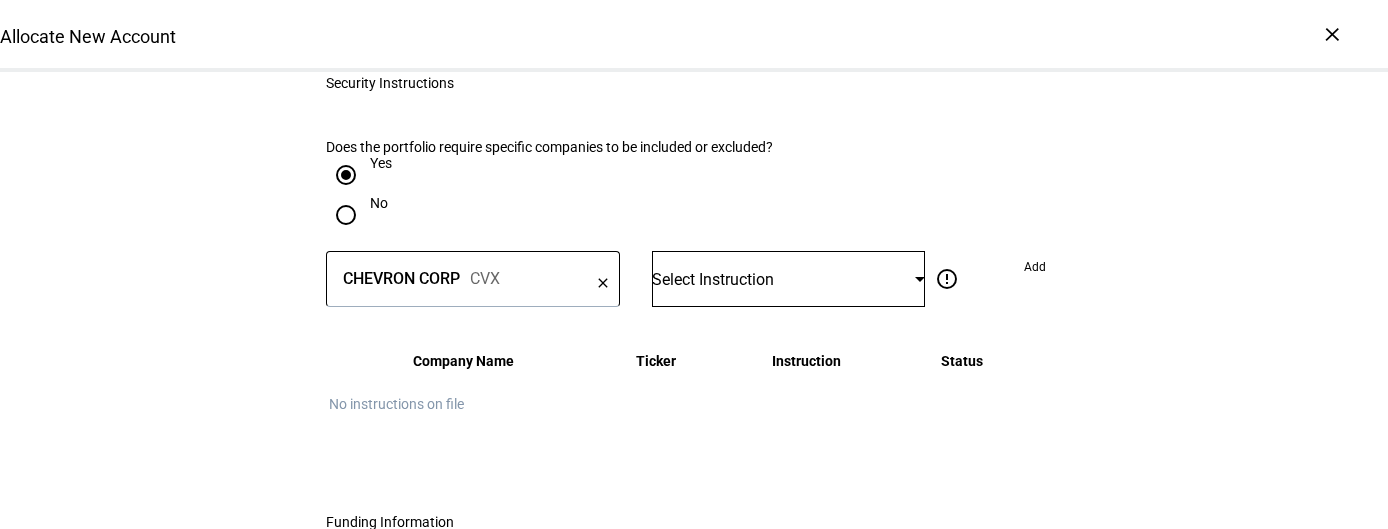 click on "Select Instruction" at bounding box center (783, 279) 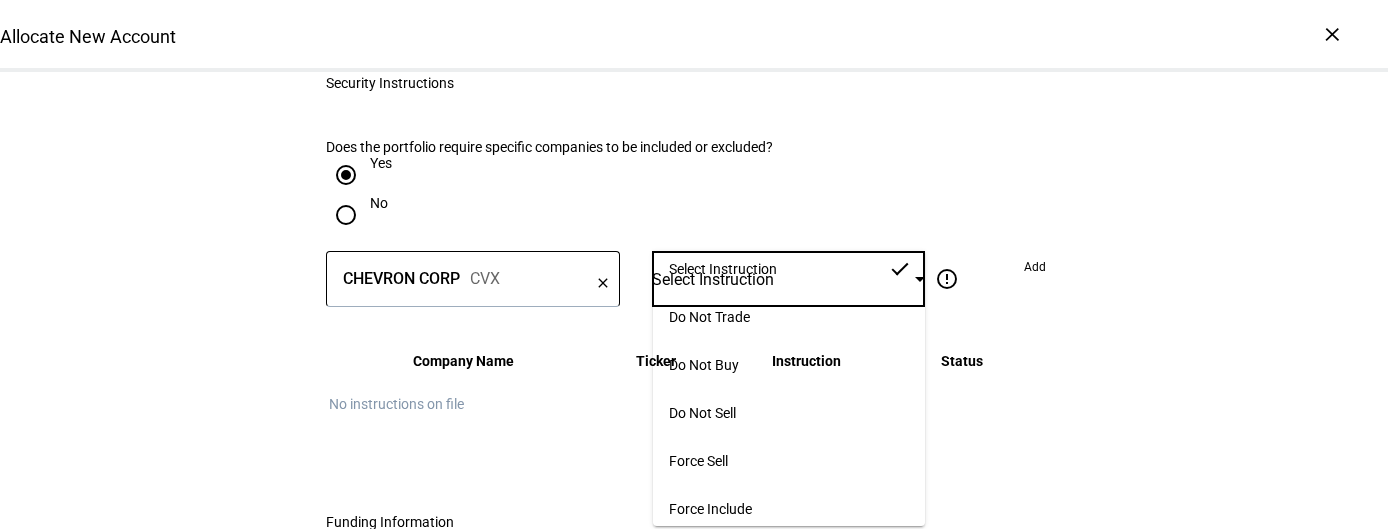 scroll, scrollTop: 13, scrollLeft: 0, axis: vertical 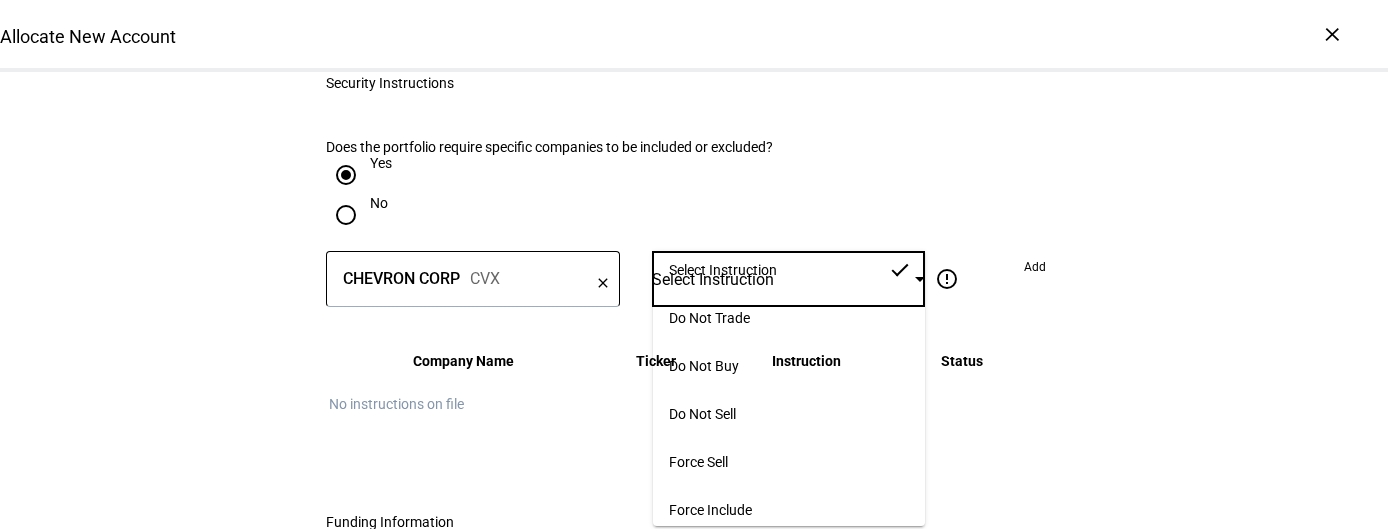 click on "Force Sell" at bounding box center [789, 462] 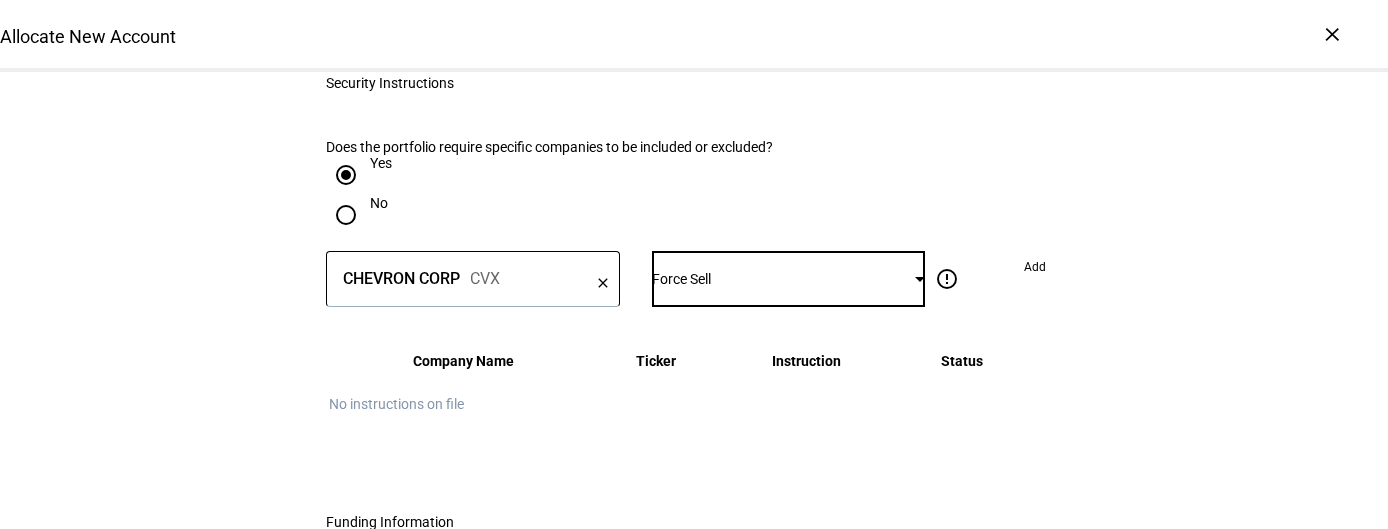click on "Add" 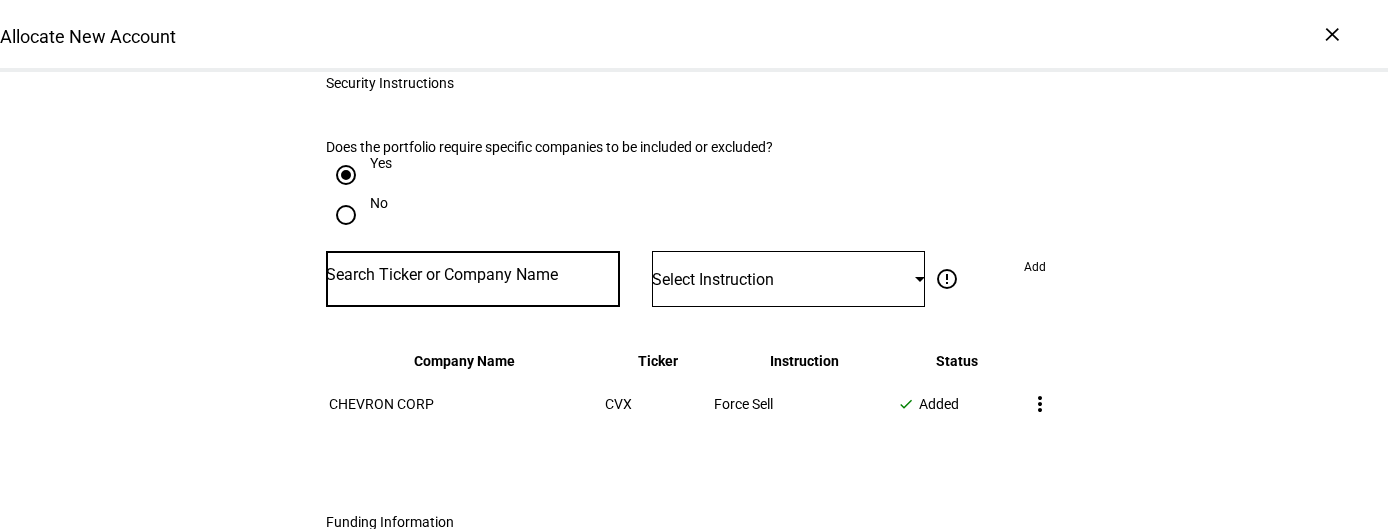 click at bounding box center (473, 275) 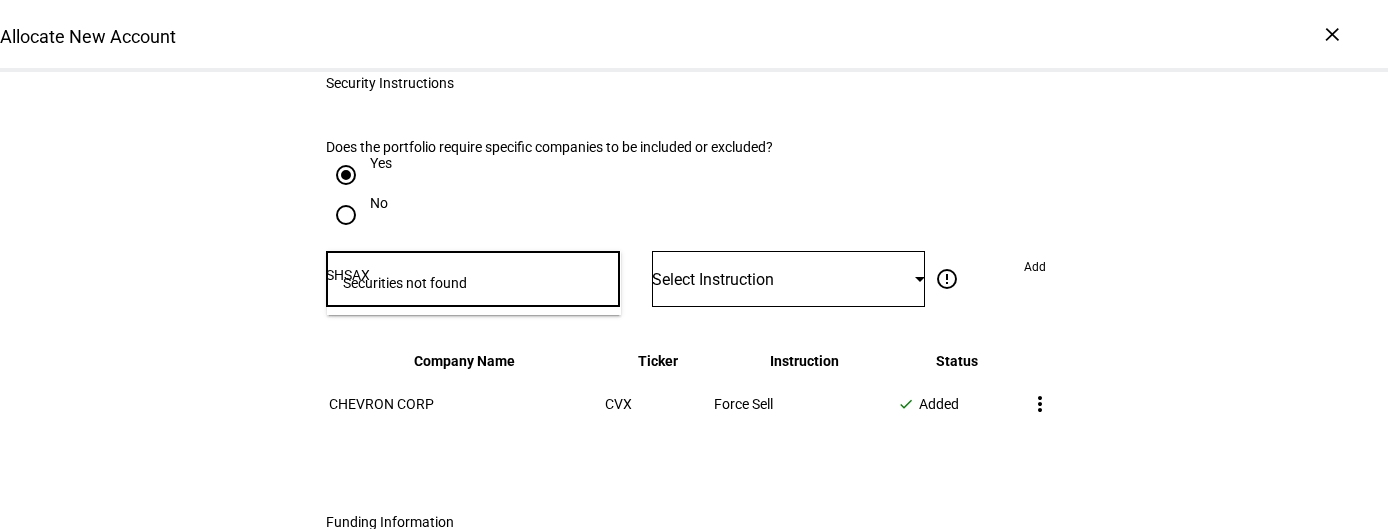 type on "SHSAX" 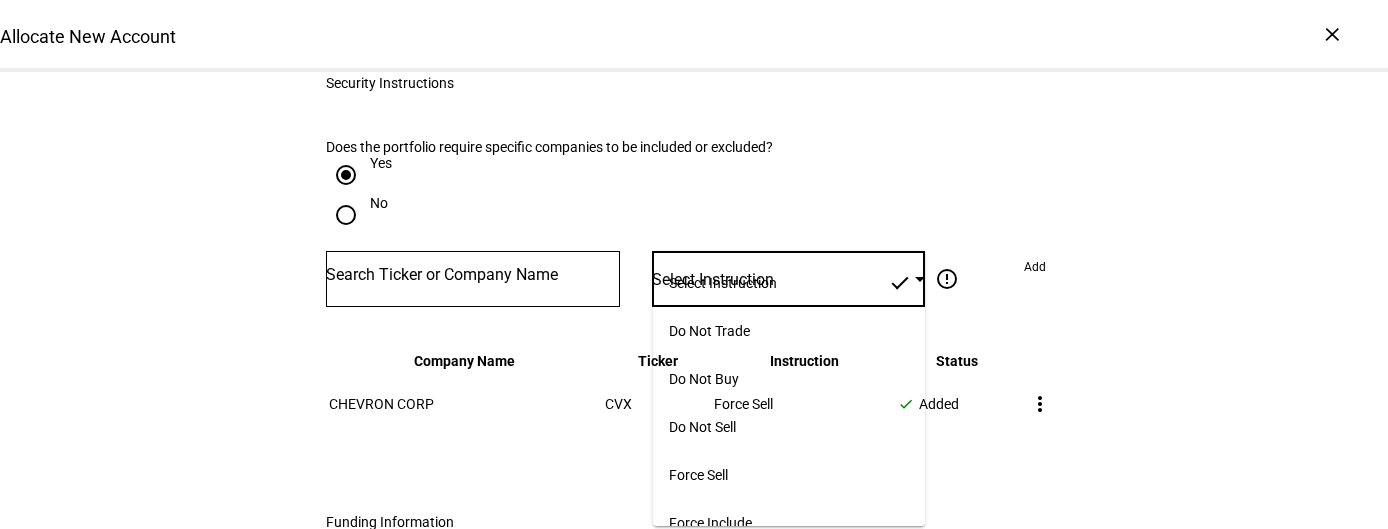 click at bounding box center (694, 264) 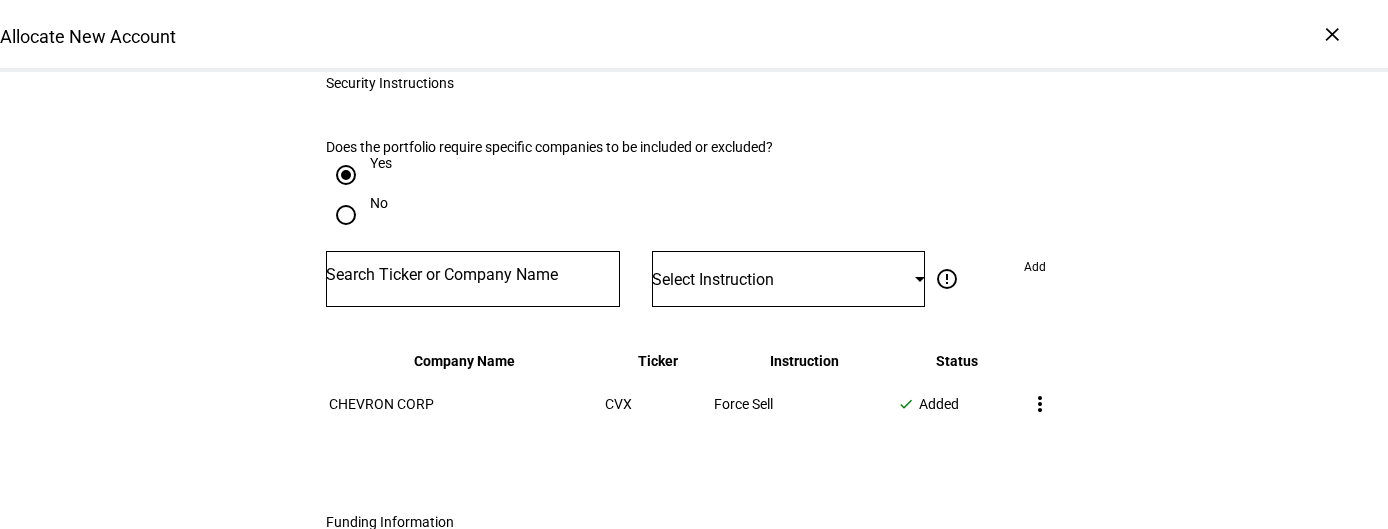 click at bounding box center [473, 275] 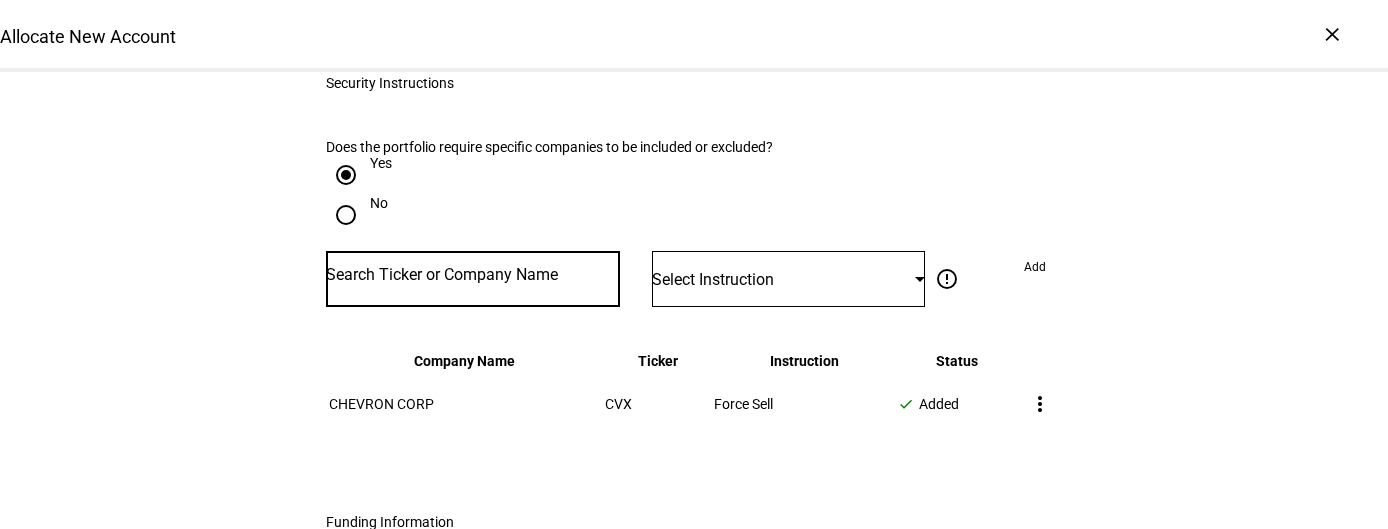 paste on "SHSAX" 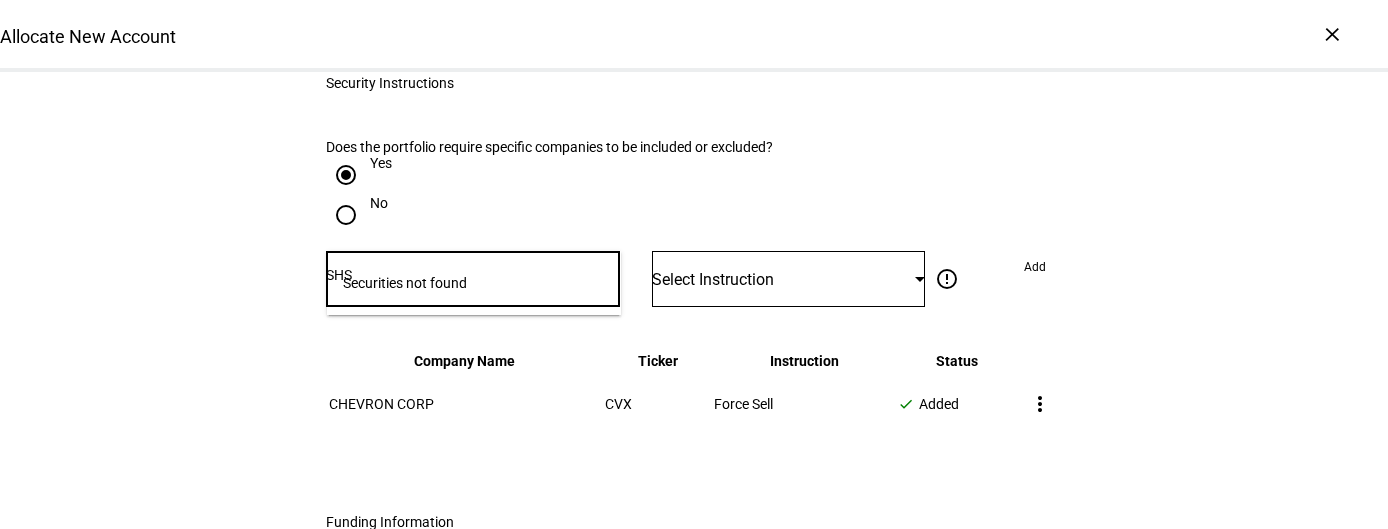 type on "SH" 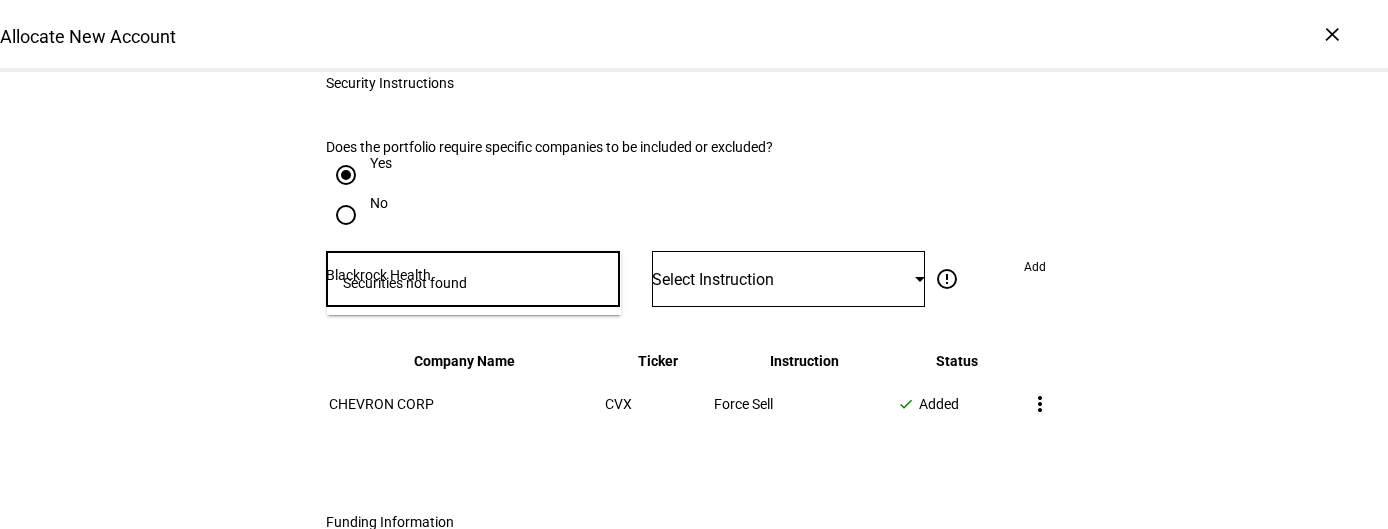 type on "Blackrock Health" 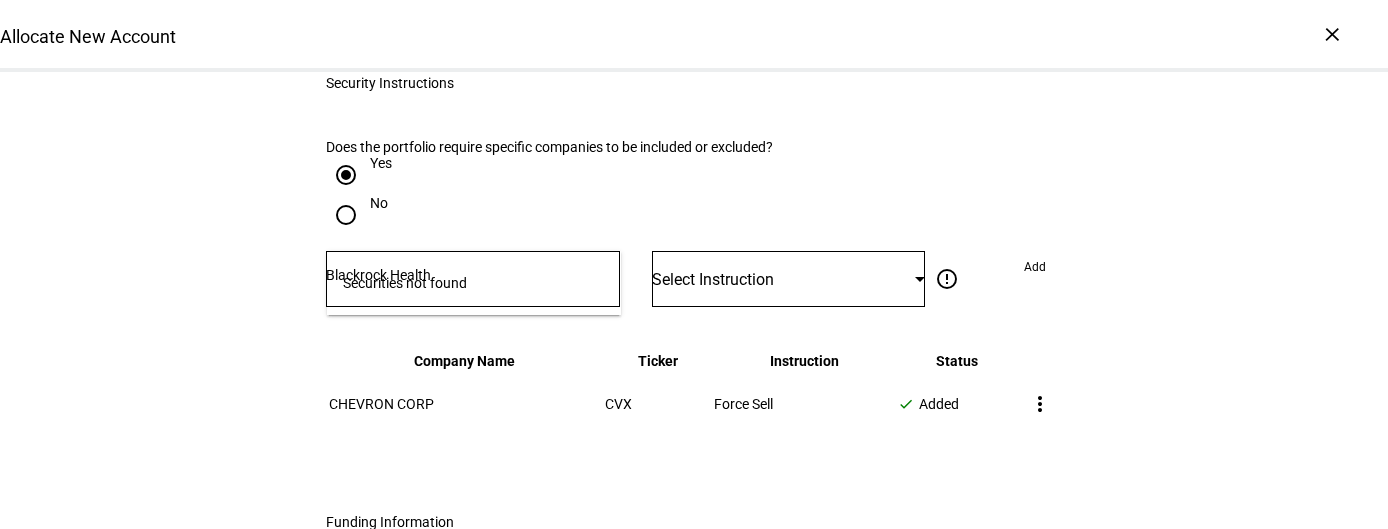 click on "Allocate New Account  Complete and submit this form to allocate a new account to an existing investment strategy.   If you'd like to create a new custom strategy, generate a tax transition analysis, or review proposals before trading then please create a prospect and submit a portfolio proposal request through  Prospect Plus .  Account & Custodian Details Custodian [PERSON_NAME] Name on account [PERSON_NAME] [PERSON_NAME] Account Number [FINANCIAL_ID] Custodian [PERSON_NAME] Name on account [PERSON_NAME] [PERSON_NAME] Account number [FINANCIAL_ID] info  Account number should contain exactly 8 digits. E.g. [FINANCIAL_ID]  warning Account number should contain exactly 8 digits. E.g. 12345678 Has the account been linked with Ethic at the custodian?   Note that in order to trade the portfolio, the account will need to be linked and funded at least 2 business days prior to trading (at least 3 business days if funding from mutual funds)  Yes No Investment Strategy The following strategy options are available. Reach out if you would like to set up new strategies. %" 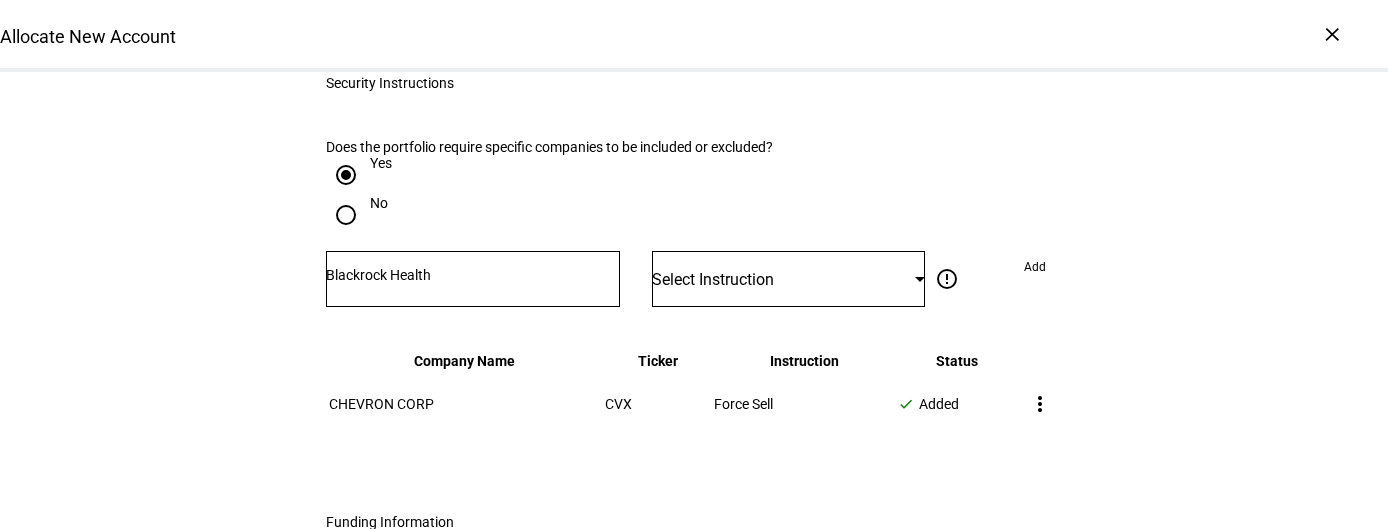 type 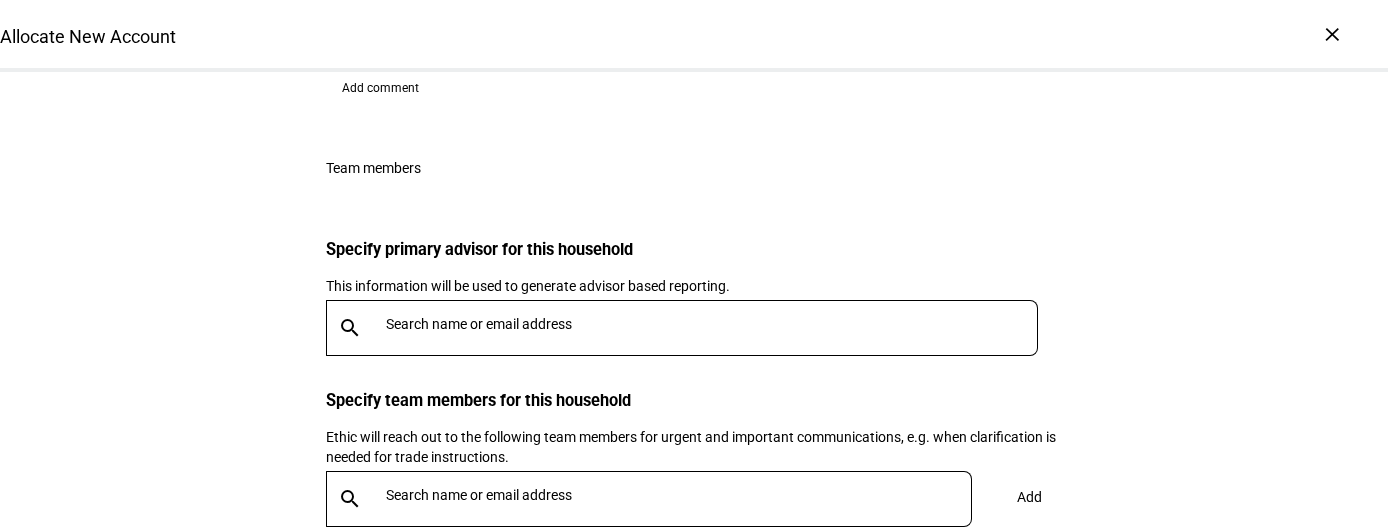 scroll, scrollTop: 3316, scrollLeft: 0, axis: vertical 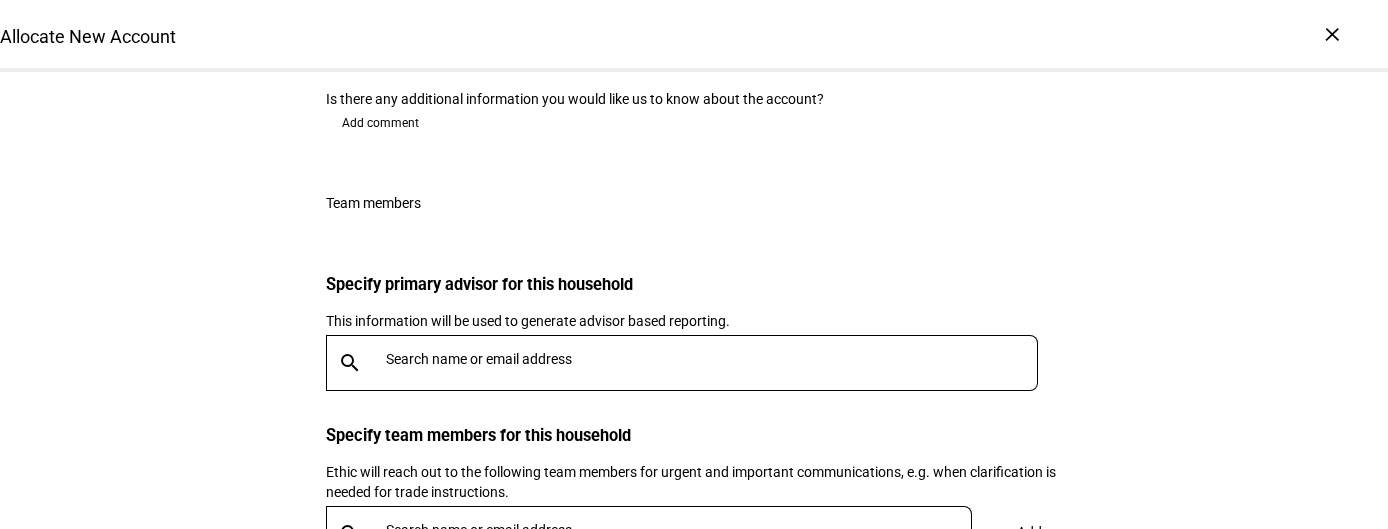 click on "Add comment" 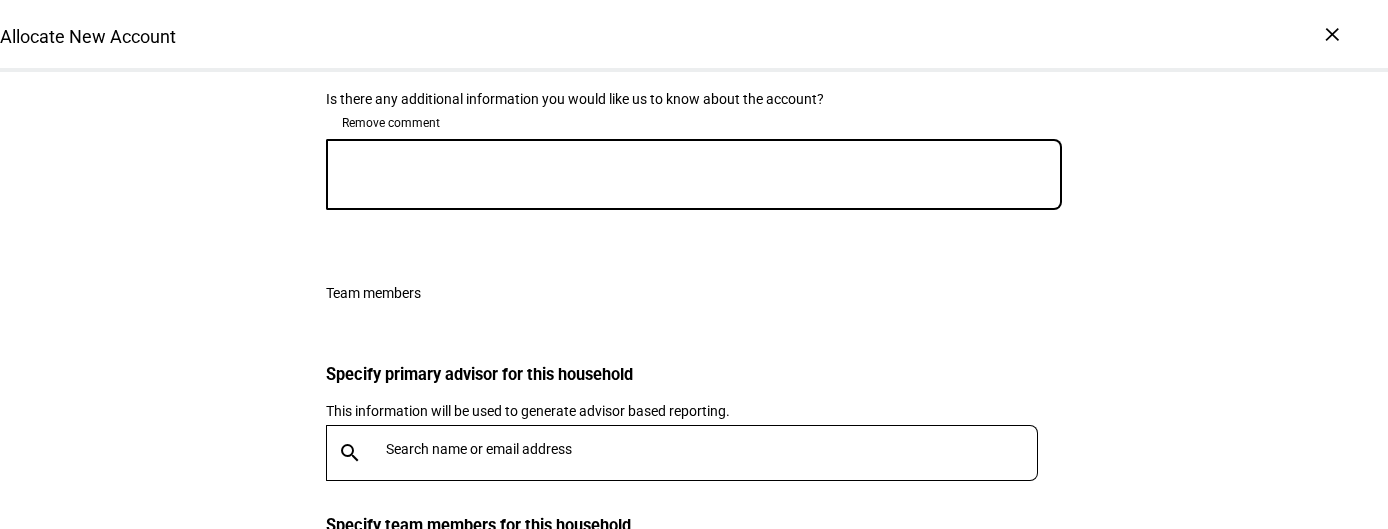 click at bounding box center [694, 174] 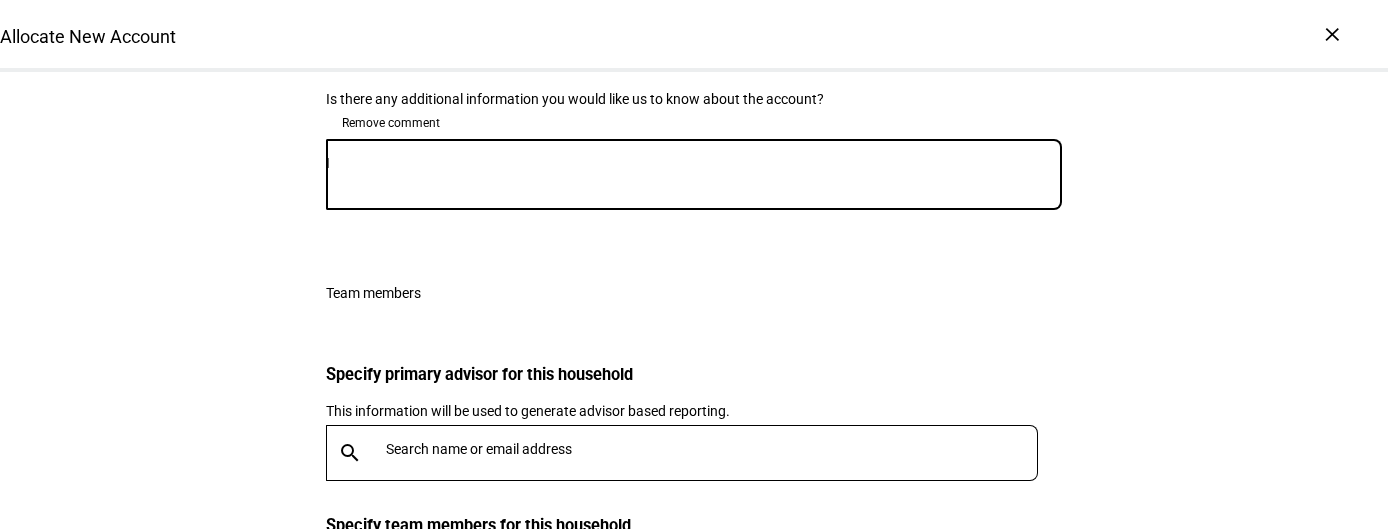 type on "I" 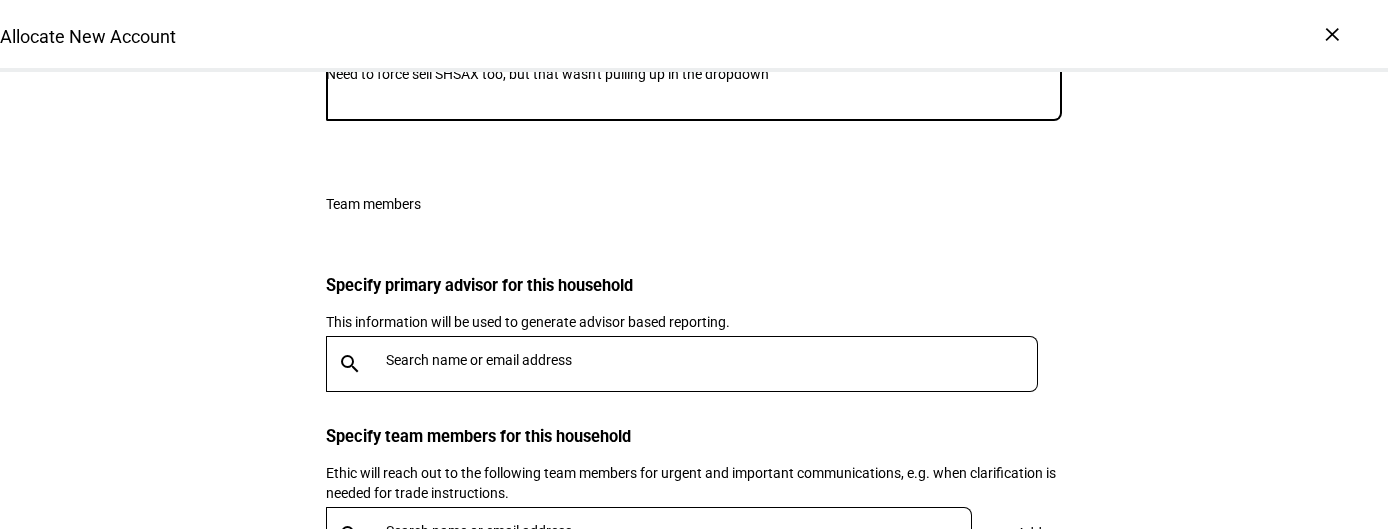 scroll, scrollTop: 3363, scrollLeft: 0, axis: vertical 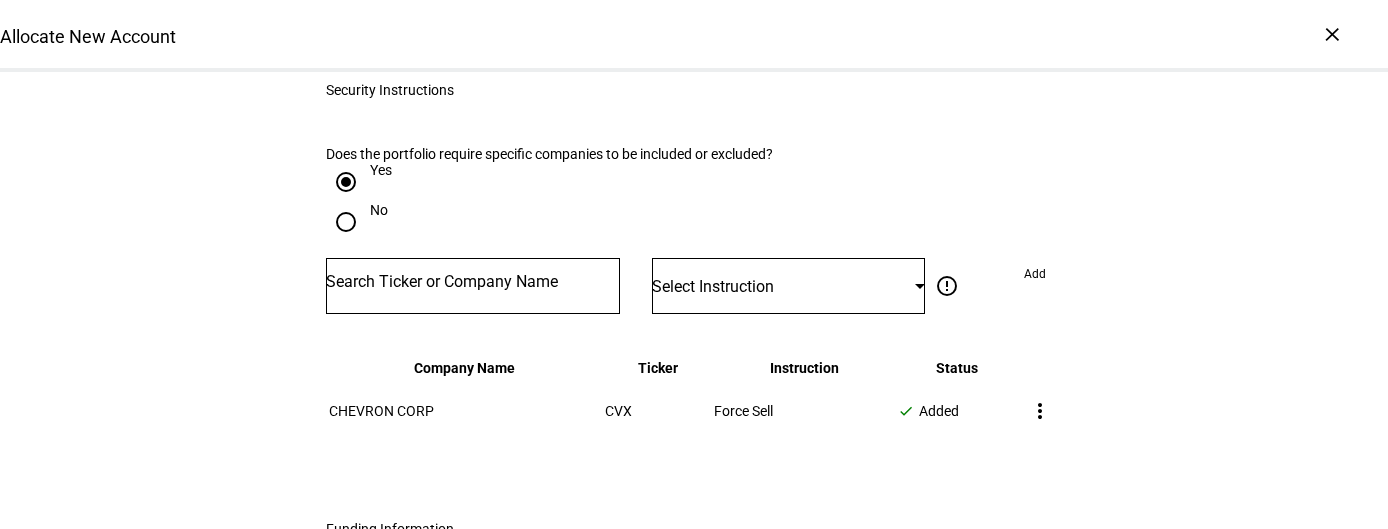 type on "Need to force sell SHSAX too, but that wasn't pulling up in the dropdown for me." 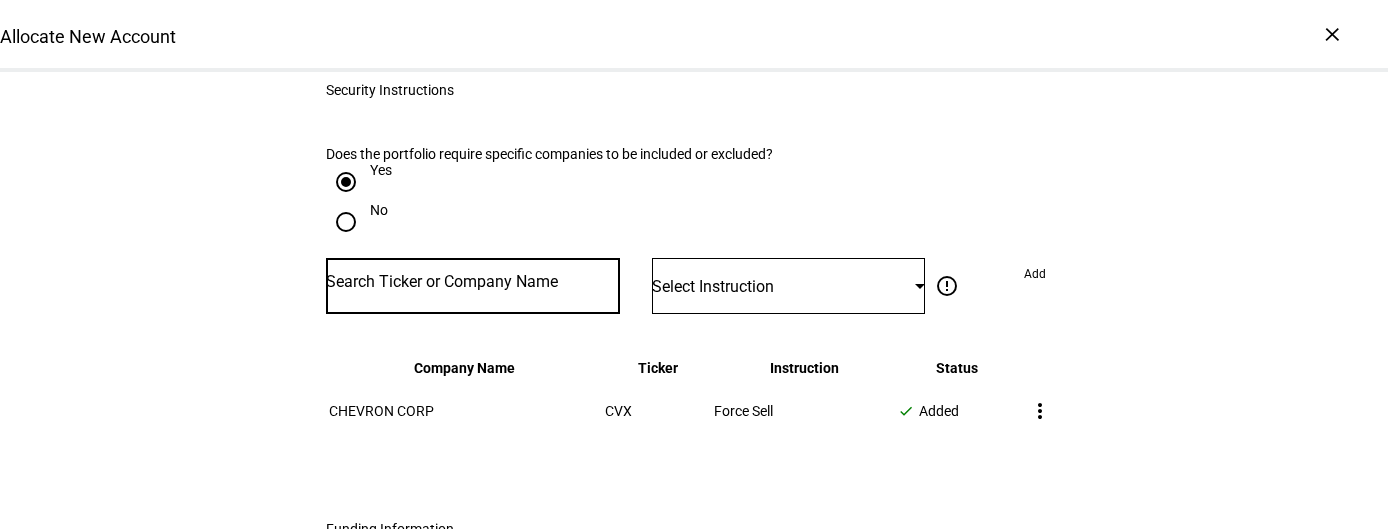 click at bounding box center [473, 282] 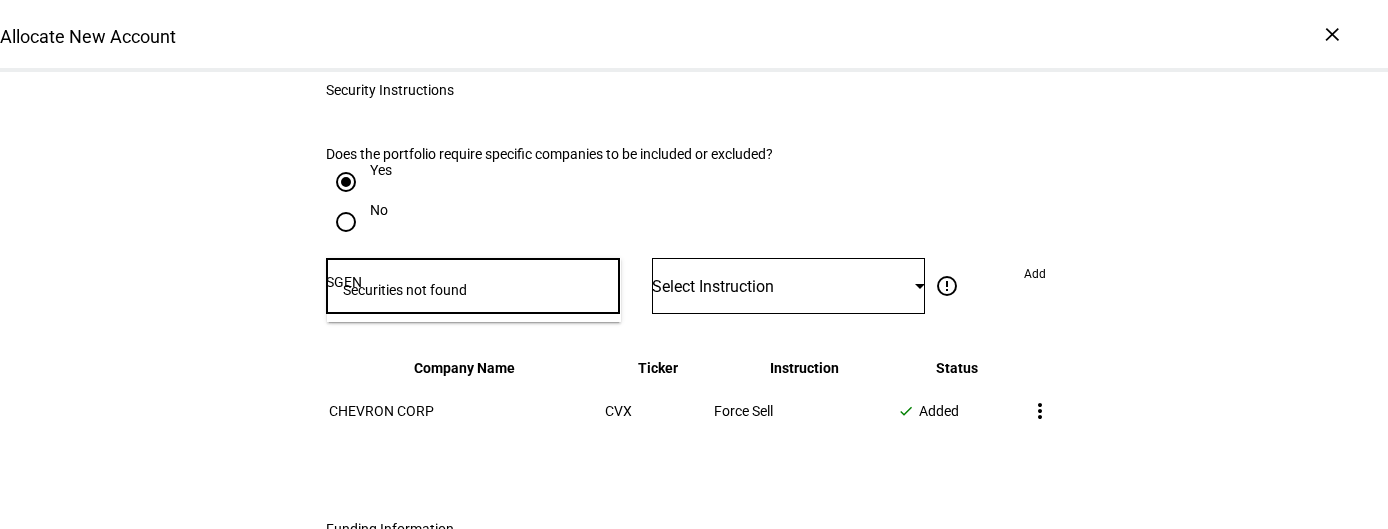 type on "SGENX" 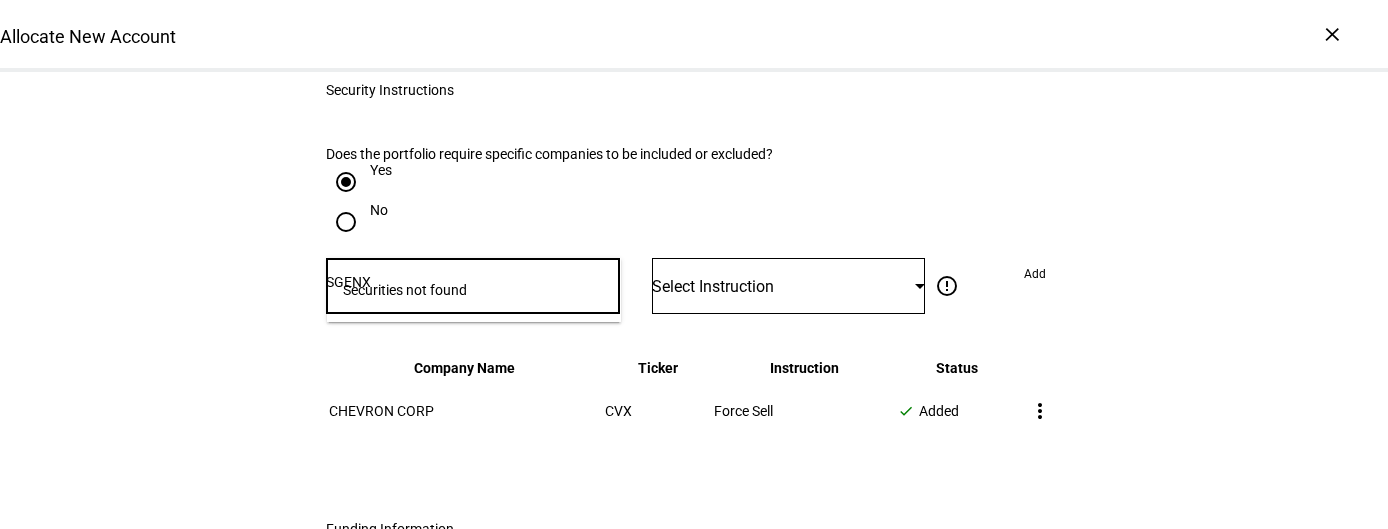 drag, startPoint x: 398, startPoint y: 226, endPoint x: 249, endPoint y: 223, distance: 149.0302 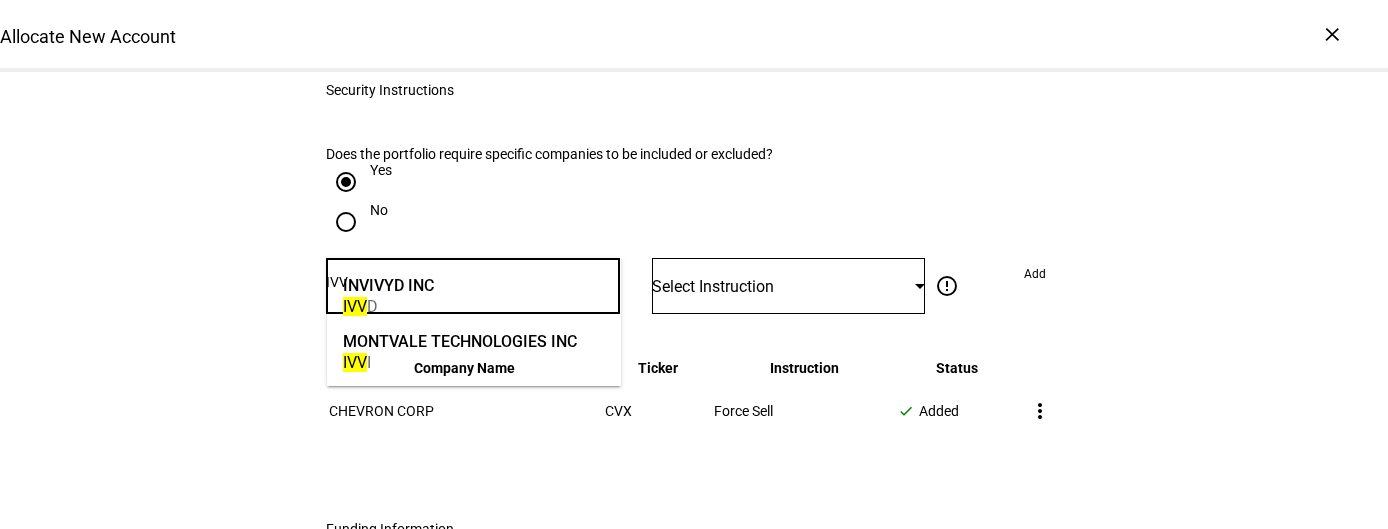 type on "IVV" 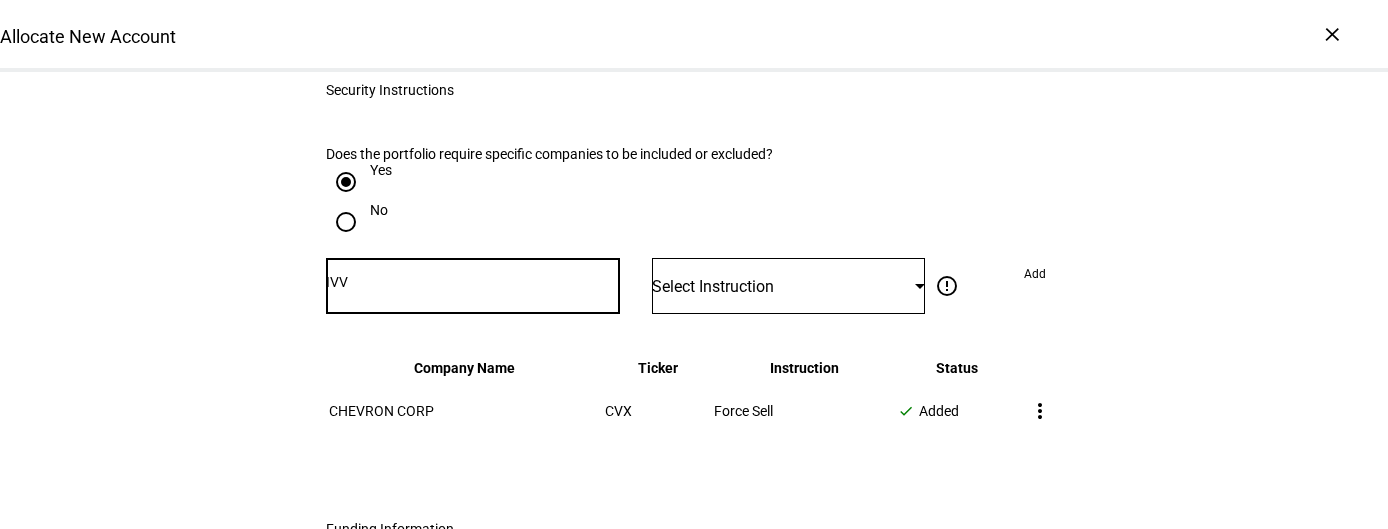 type 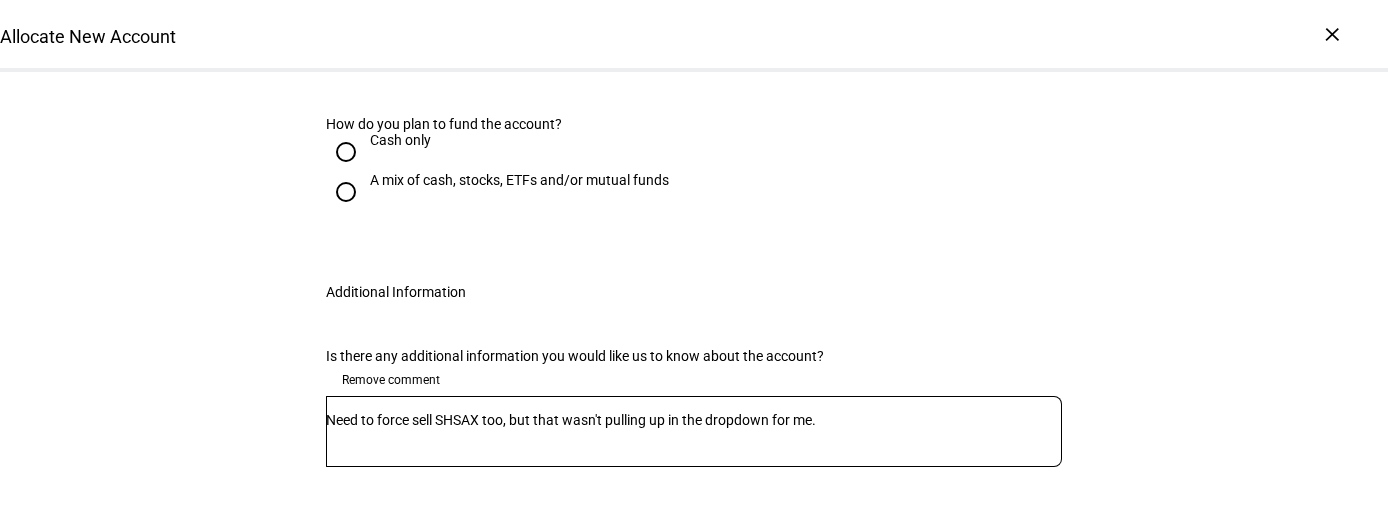 scroll, scrollTop: 3034, scrollLeft: 0, axis: vertical 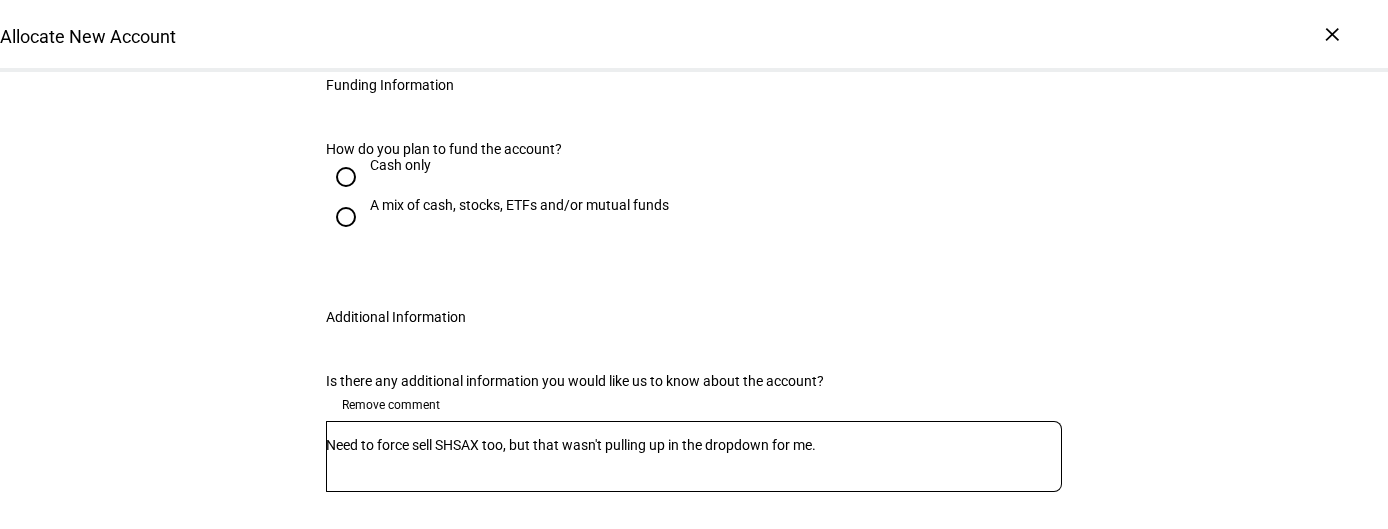 click on "A mix of cash, stocks, ETFs and/or mutual funds" at bounding box center [519, 205] 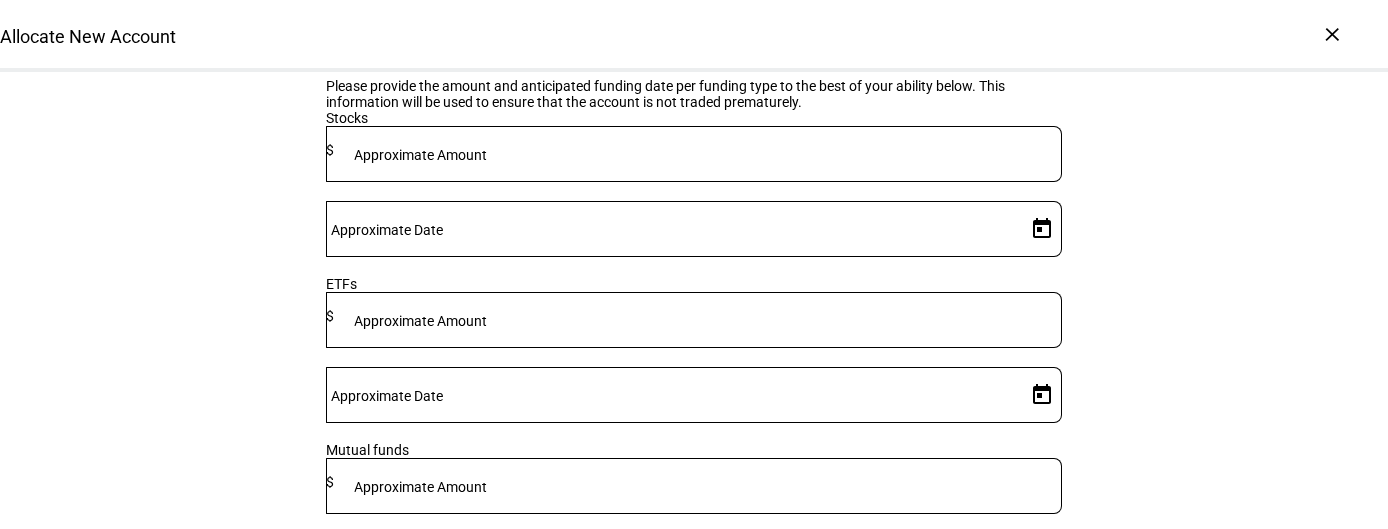 scroll, scrollTop: 3205, scrollLeft: 0, axis: vertical 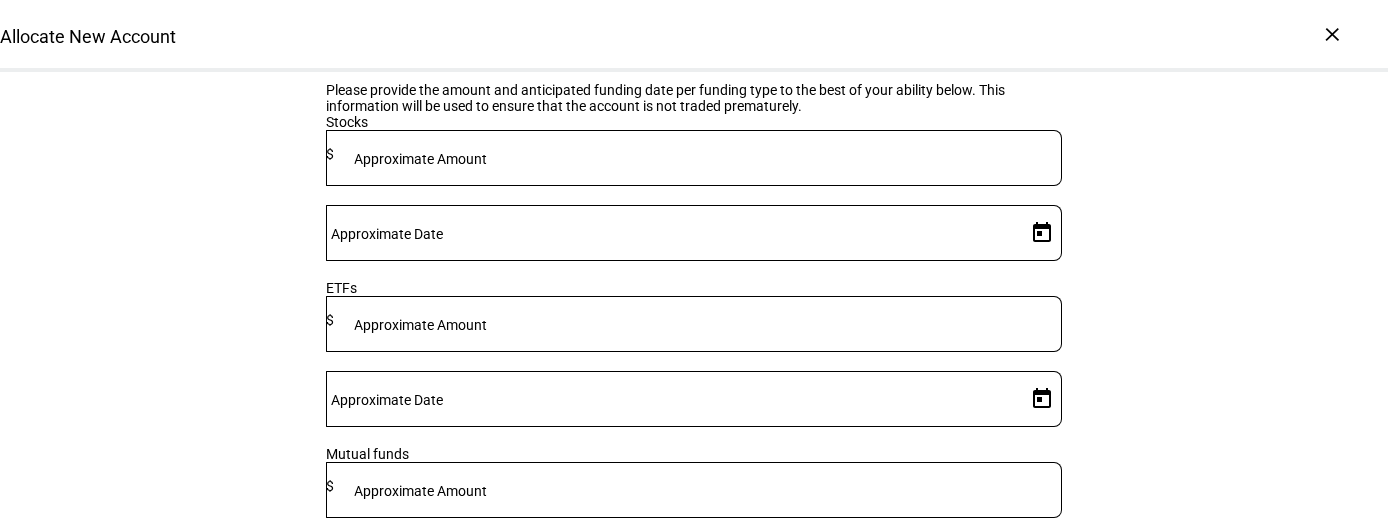 click on "Approximate Amount" at bounding box center [420, 159] 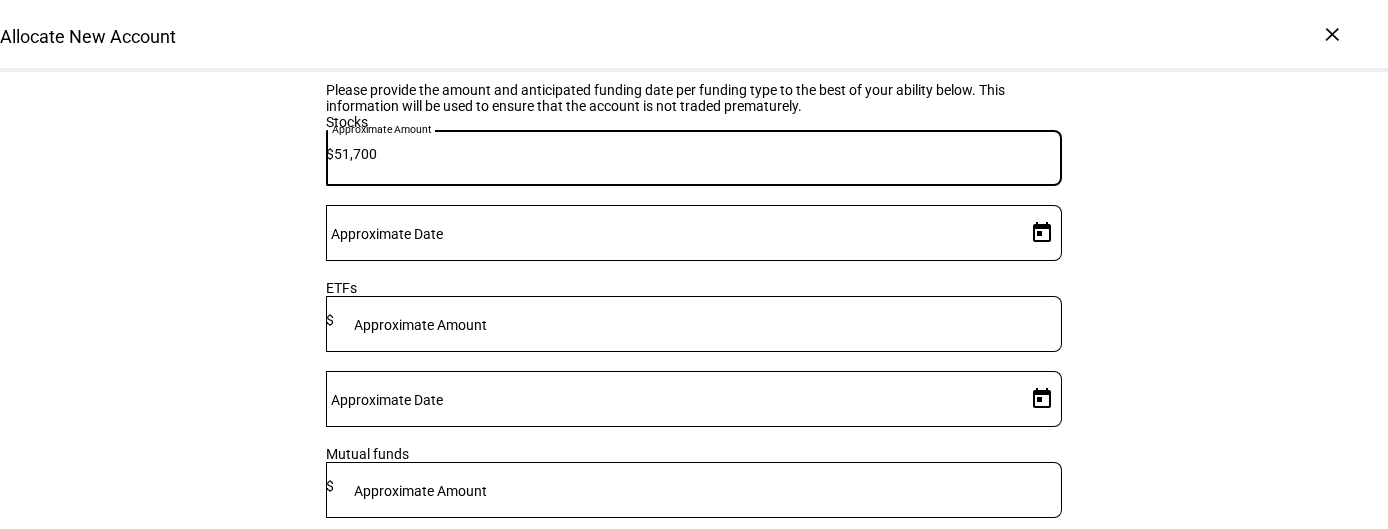 type on "517,000" 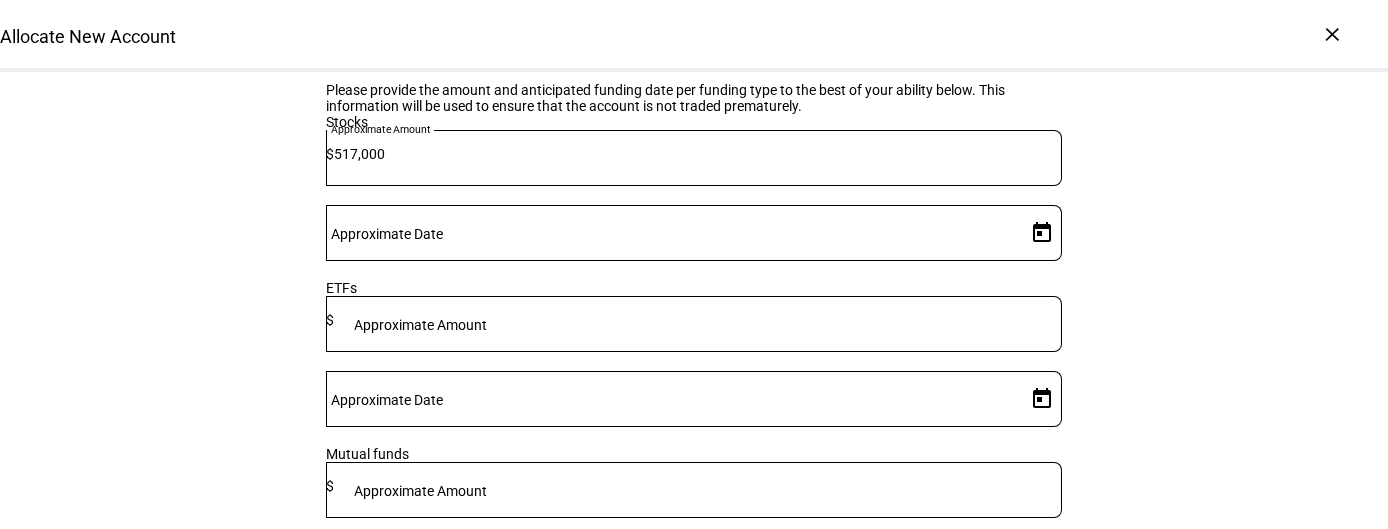 click 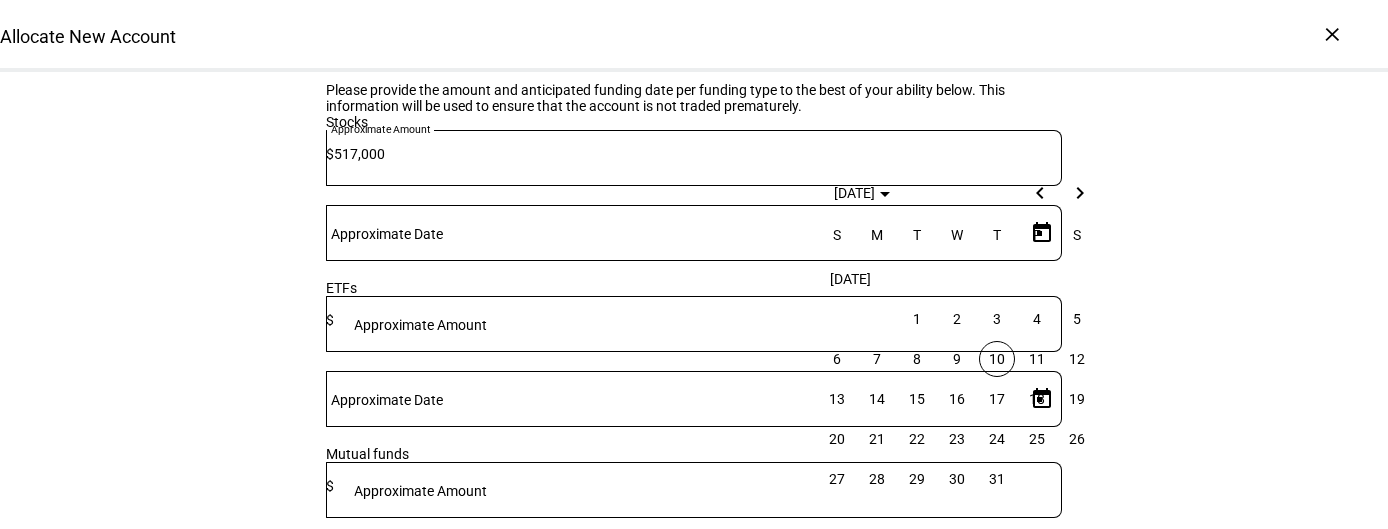 click on "10" at bounding box center (997, 359) 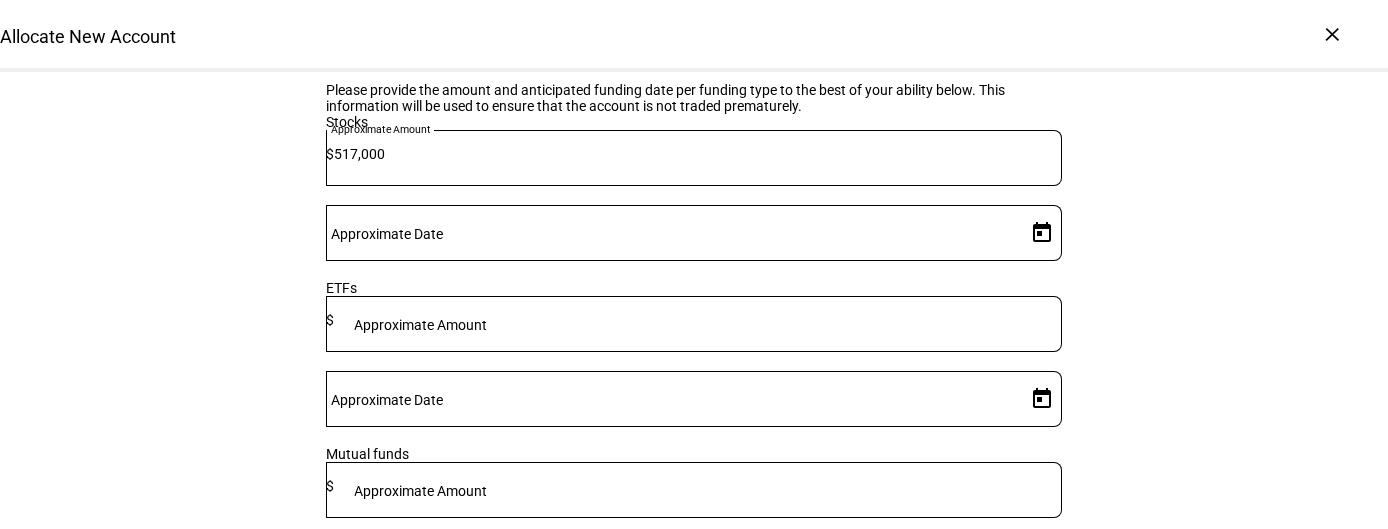 type on "[DATE]" 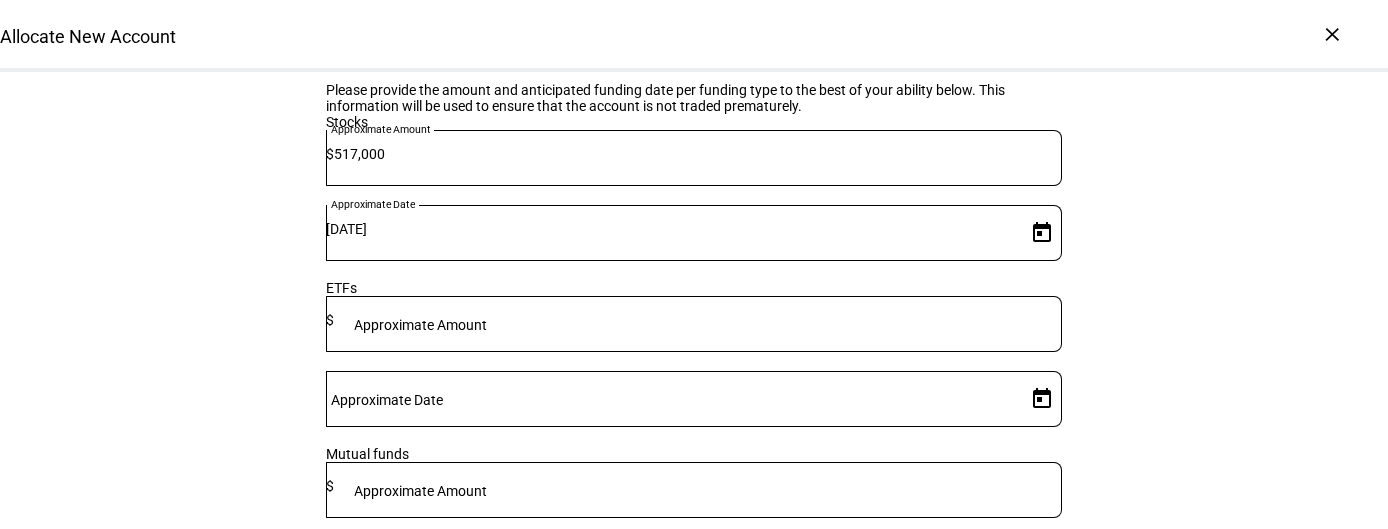 click on "Amount" at bounding box center (379, 657) 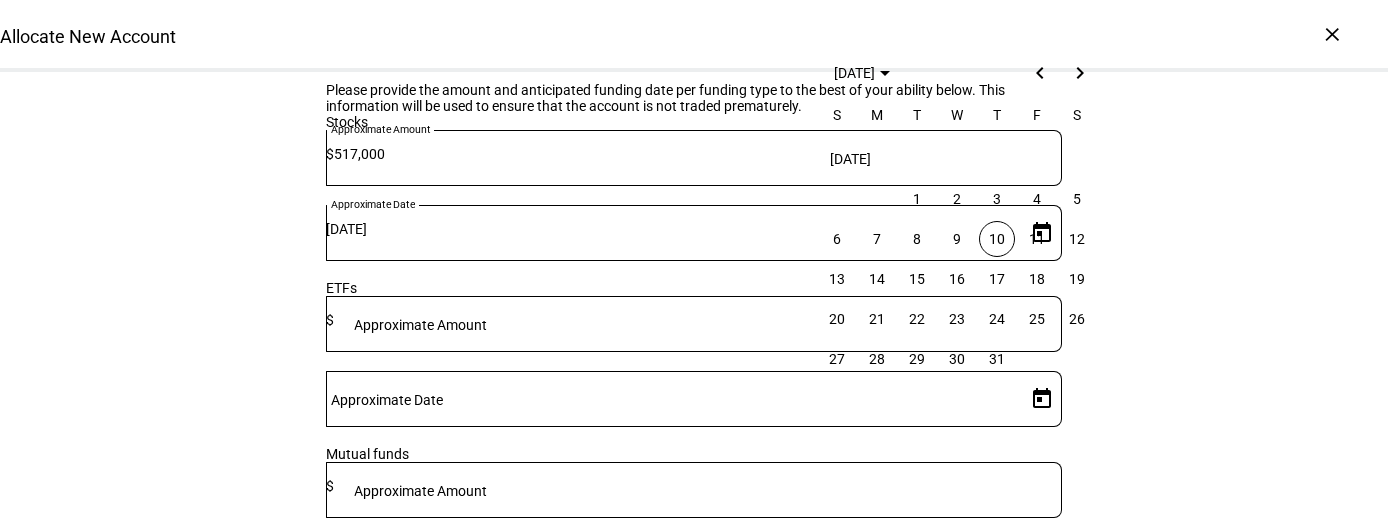click on "10" at bounding box center (997, 239) 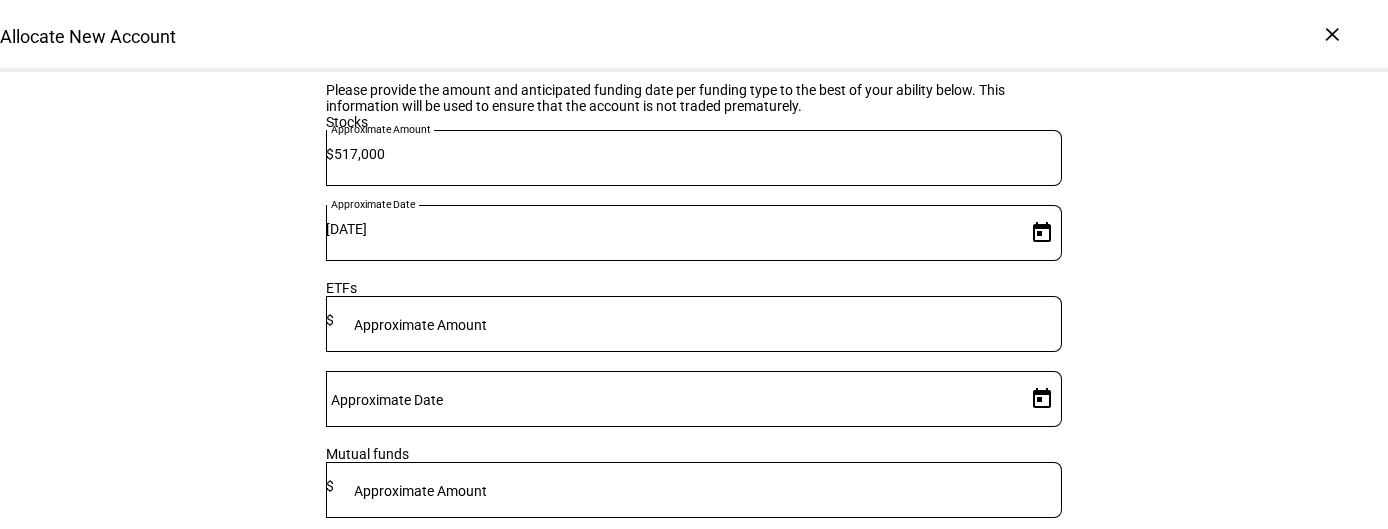 type on "[DATE]" 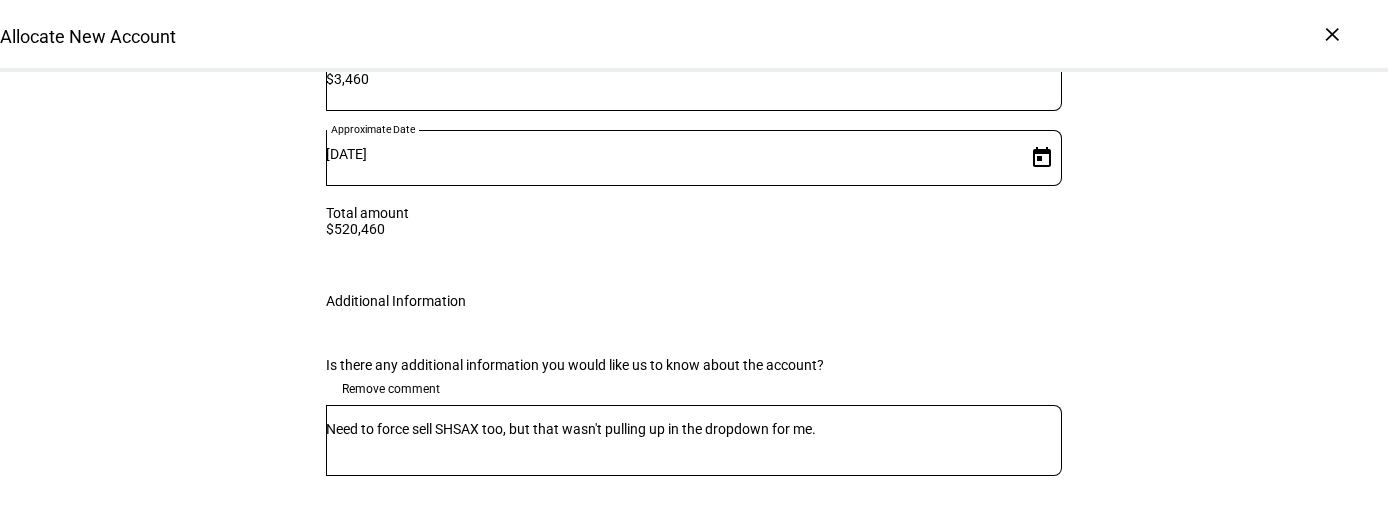 scroll, scrollTop: 3809, scrollLeft: 0, axis: vertical 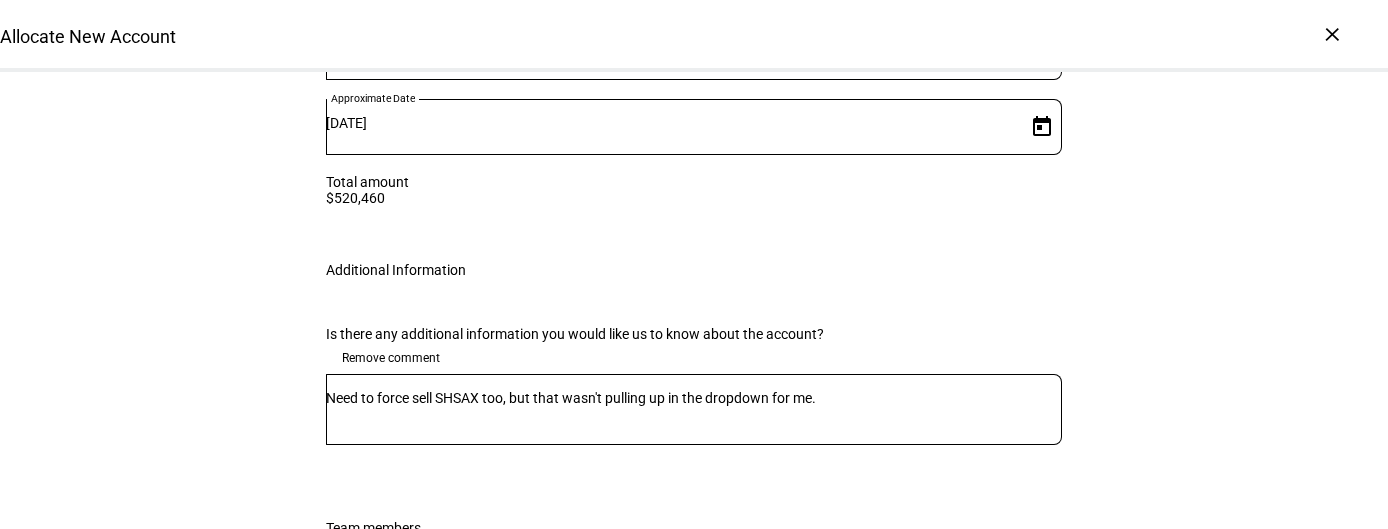 click on "Need to force sell SHSAX too, but that wasn't pulling up in the dropdown for me." at bounding box center (694, 409) 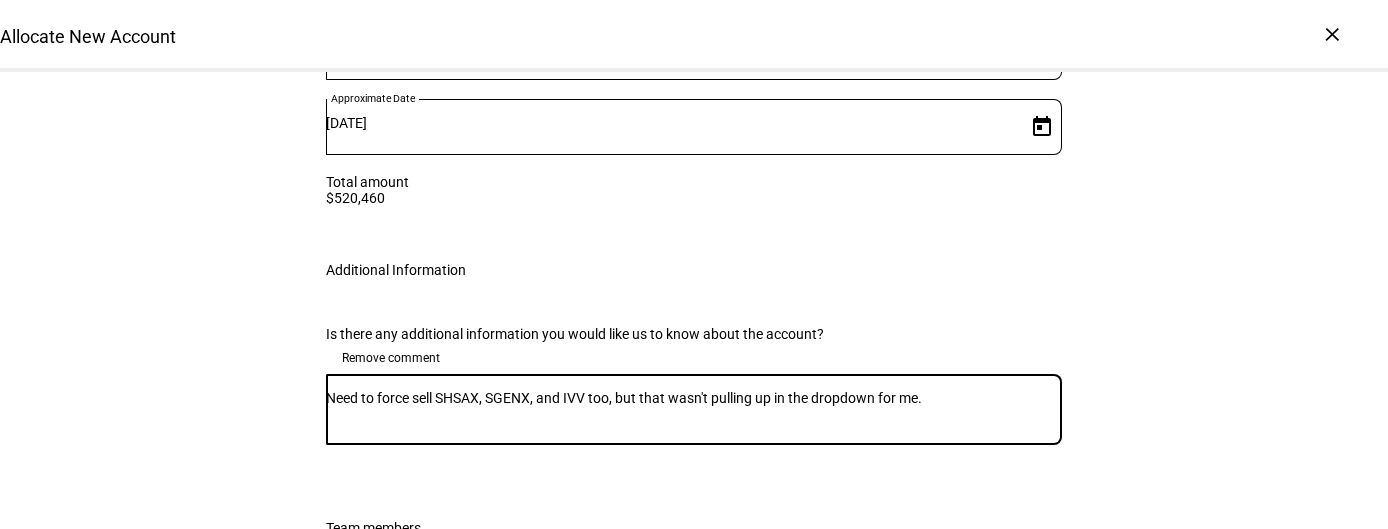click on "Need to force sell SHSAX, SGENX, and IVV too, but that wasn't pulling up in the dropdown for me." at bounding box center [694, 409] 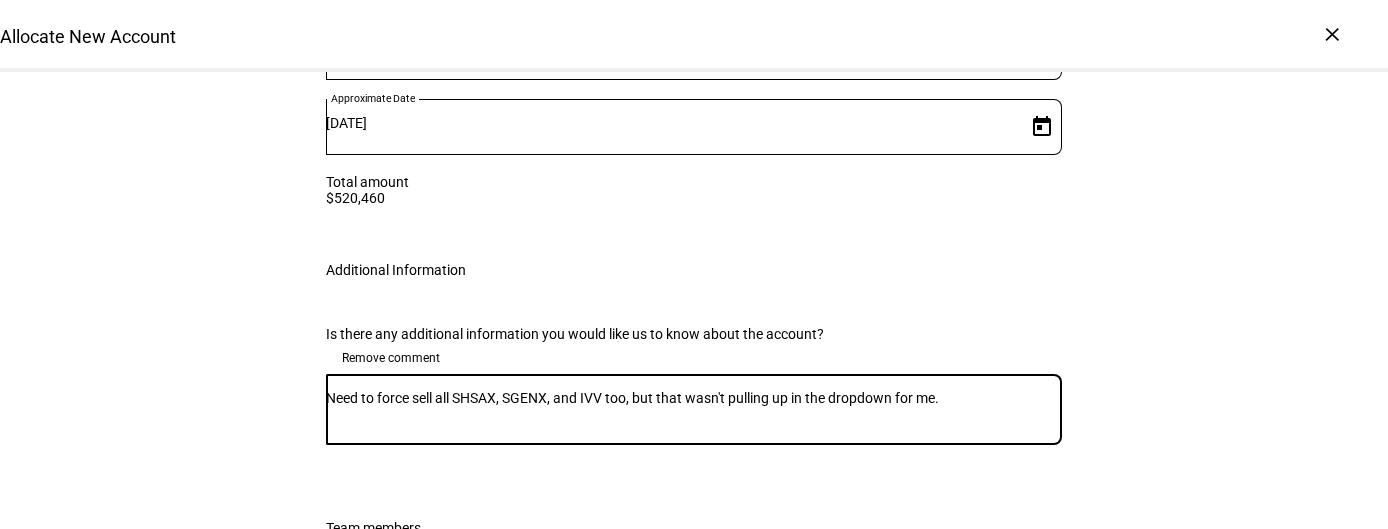 click on "Need to force sell all SHSAX, SGENX, and IVV too, but that wasn't pulling up in the dropdown for me." at bounding box center [694, 409] 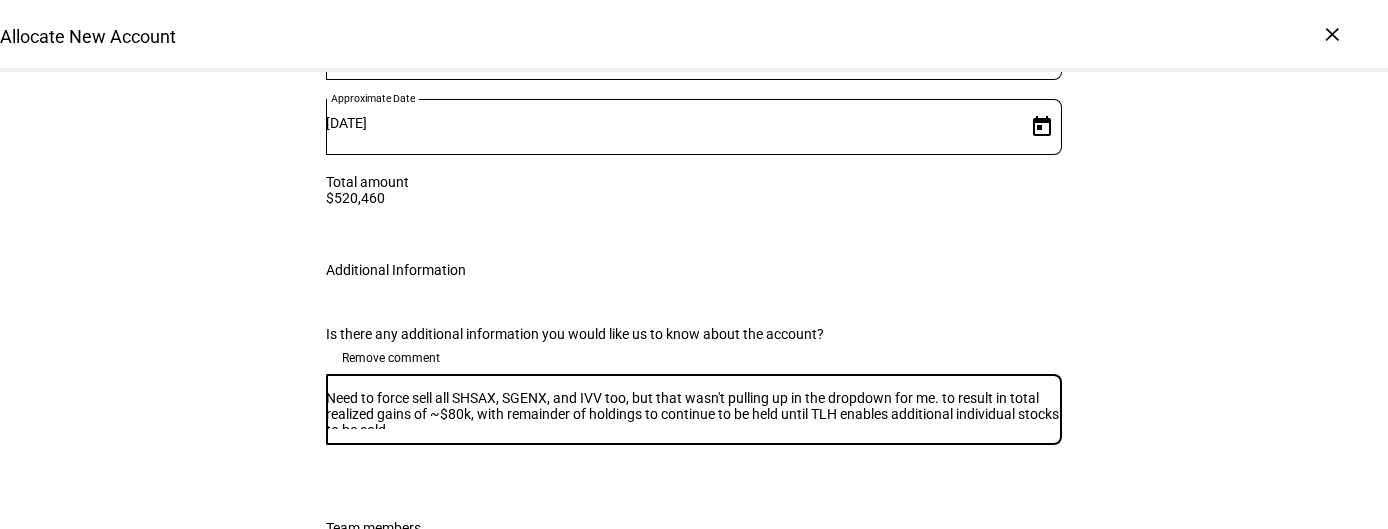 scroll, scrollTop: 4, scrollLeft: 0, axis: vertical 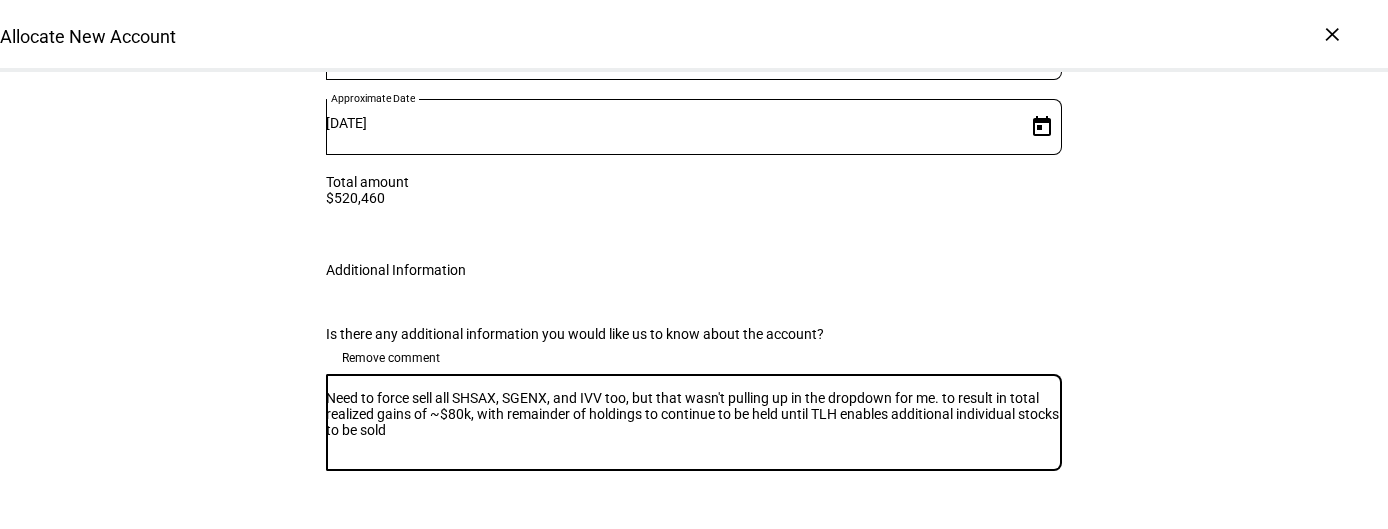 click on "Need to force sell all SHSAX, SGENX, and IVV too, but that wasn't pulling up in the dropdown for me. to result in total realized gains of ~$80k, with remainder of holdings to continue to be held until TLH enables additional individual stocks to be sold" at bounding box center (694, 422) 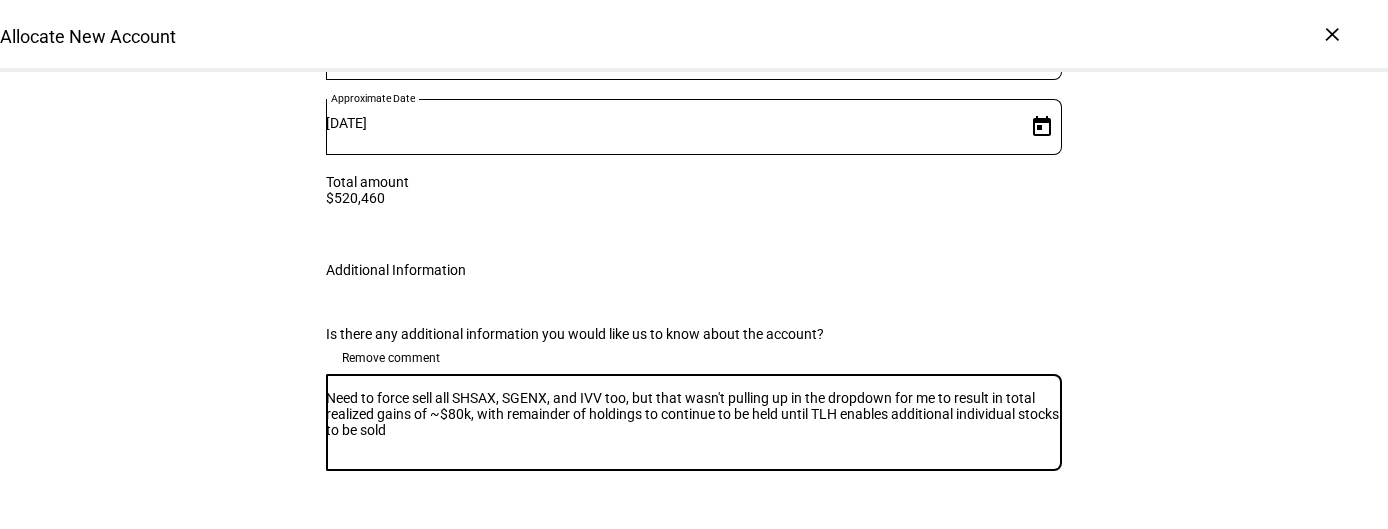 scroll, scrollTop: 3, scrollLeft: 0, axis: vertical 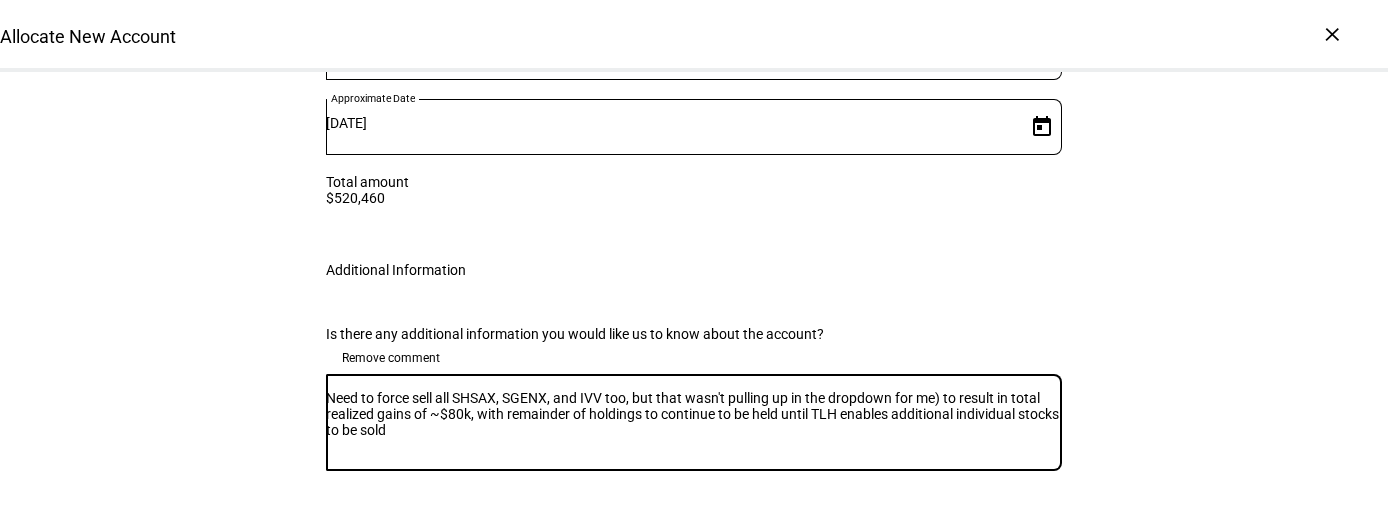 click on "Need to force sell all SHSAX, SGENX, and IVV too, but that wasn't pulling up in the dropdown for me) to result in total realized gains of ~$80k, with remainder of holdings to continue to be held until TLH enables additional individual stocks to be sold" at bounding box center [694, 422] 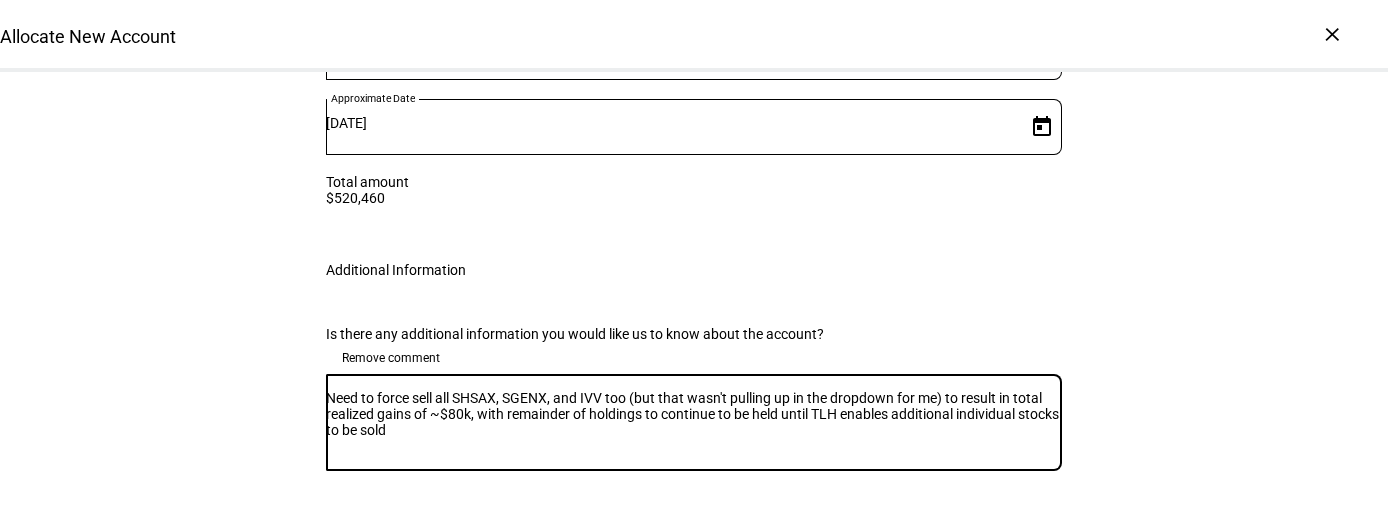 type on "Need to force sell all SHSAX, SGENX, and IVV too (but that wasn't pulling up in the dropdown for me) to result in total realized gains of ~$80k, with remainder of holdings to continue to be held until TLH enables additional individual stocks to be sold" 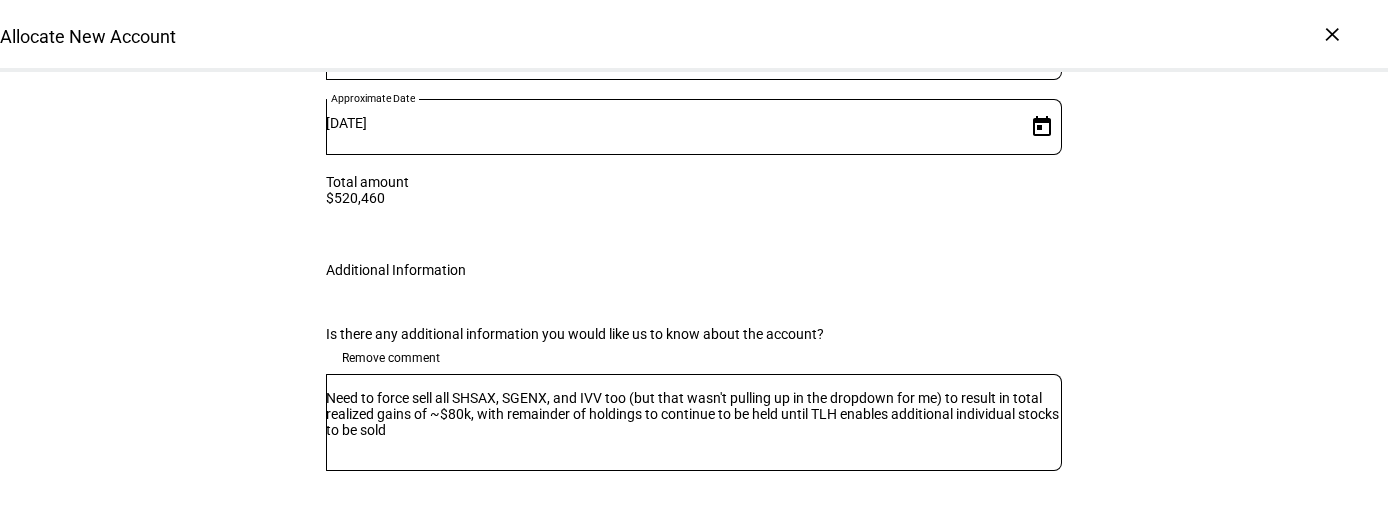 click on "Allocate New Account  Complete and submit this form to allocate a new account to an existing investment strategy.   If you'd like to create a new custom strategy, generate a tax transition analysis, or review proposals before trading then please create a prospect and submit a portfolio proposal request through  Prospect Plus .  Account & Custodian Details Custodian [PERSON_NAME] Name on account [PERSON_NAME] [PERSON_NAME] Account Number [FINANCIAL_ID] Custodian [PERSON_NAME] Name on account [PERSON_NAME] [PERSON_NAME] Account number [FINANCIAL_ID] info  Account number should contain exactly 8 digits. E.g. [FINANCIAL_ID]  warning Account number should contain exactly 8 digits. E.g. 12345678 Has the account been linked with Ethic at the custodian?   Note that in order to trade the portfolio, the account will need to be linked and funded at least 2 business days prior to trading (at least 3 business days if funding from mutual funds)  Yes No Investment Strategy The following strategy options are available. Reach out if you would like to set up new strategies. %" 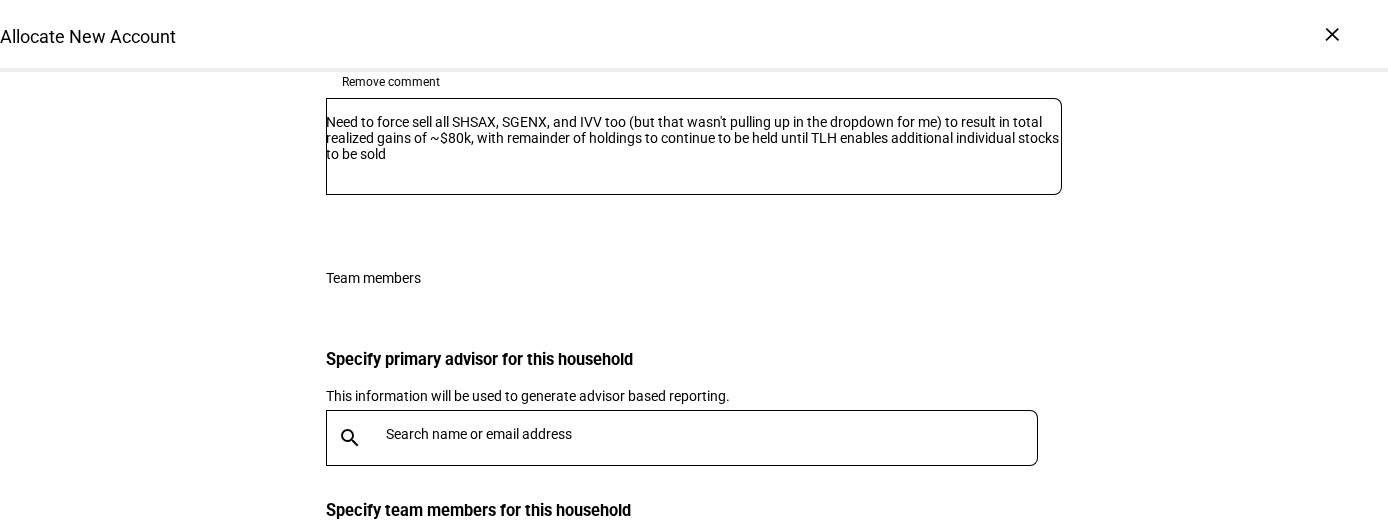 scroll, scrollTop: 4089, scrollLeft: 0, axis: vertical 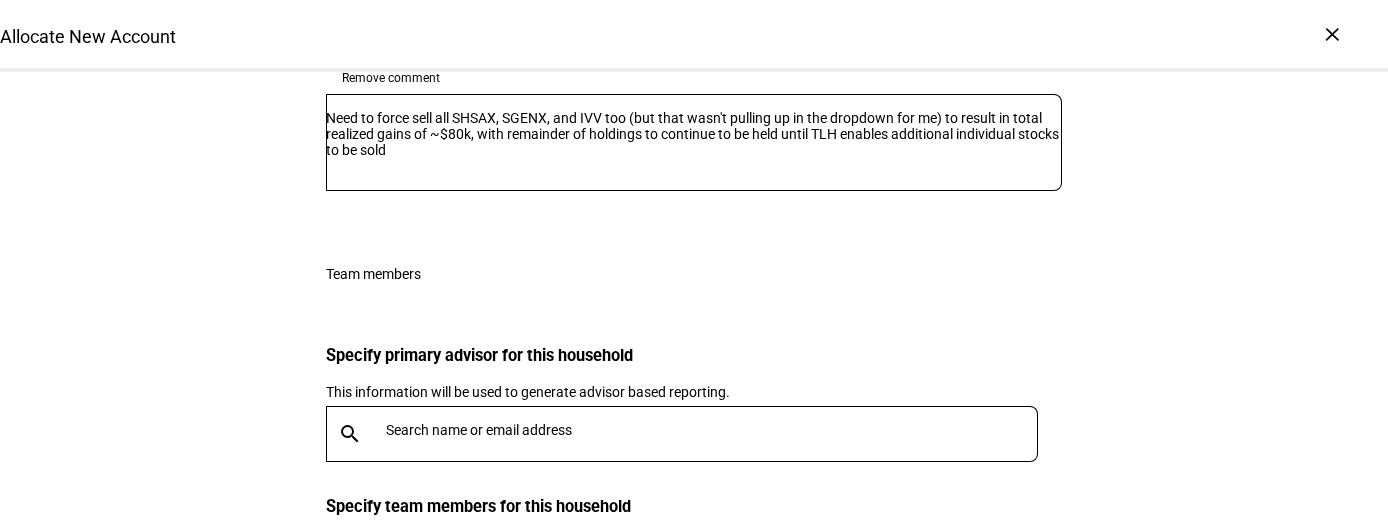 click at bounding box center (716, 430) 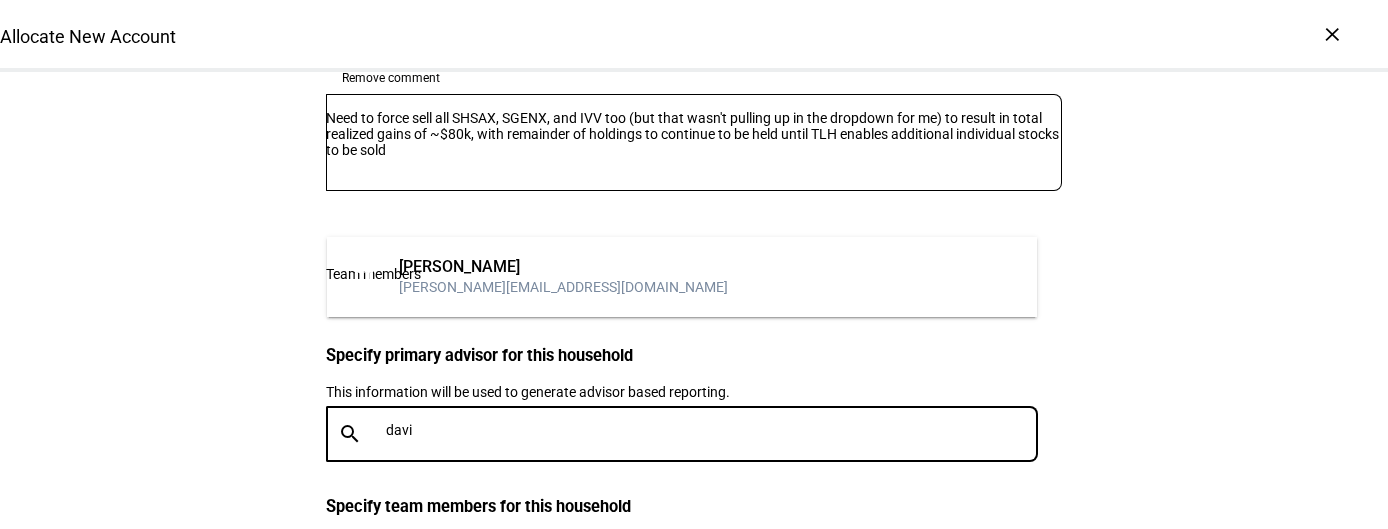 type on "davi" 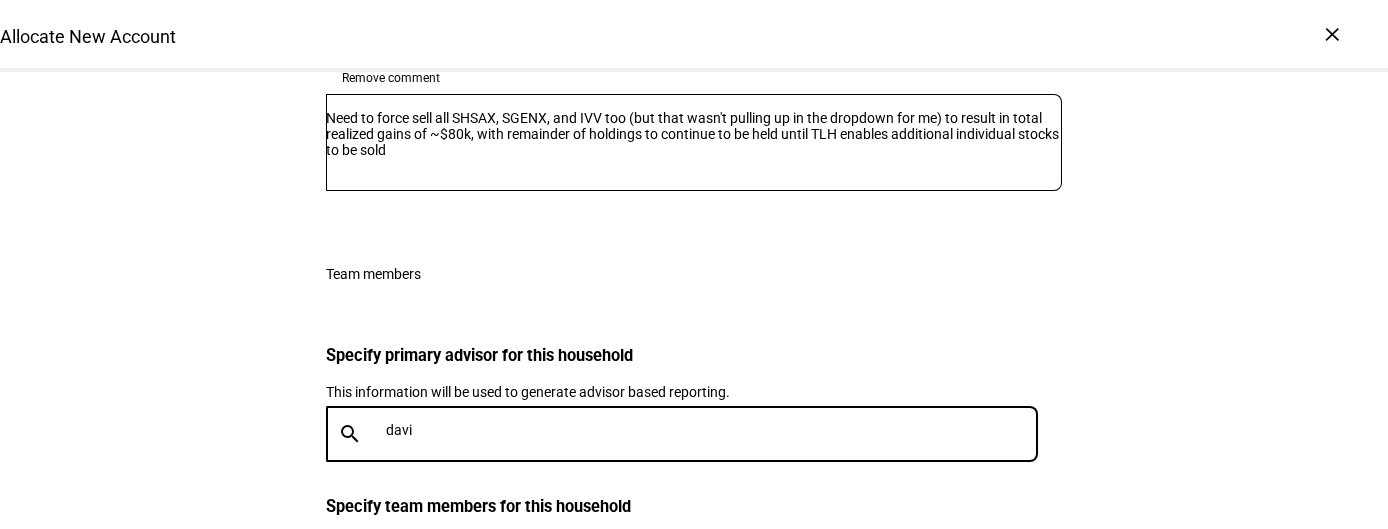 type 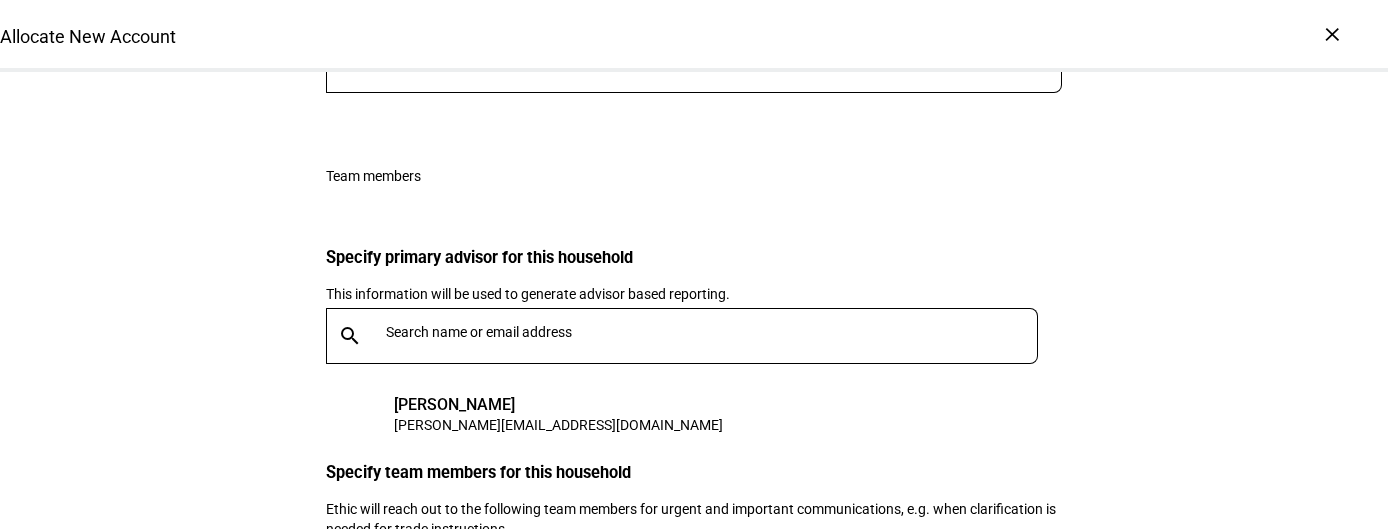 scroll, scrollTop: 4191, scrollLeft: 0, axis: vertical 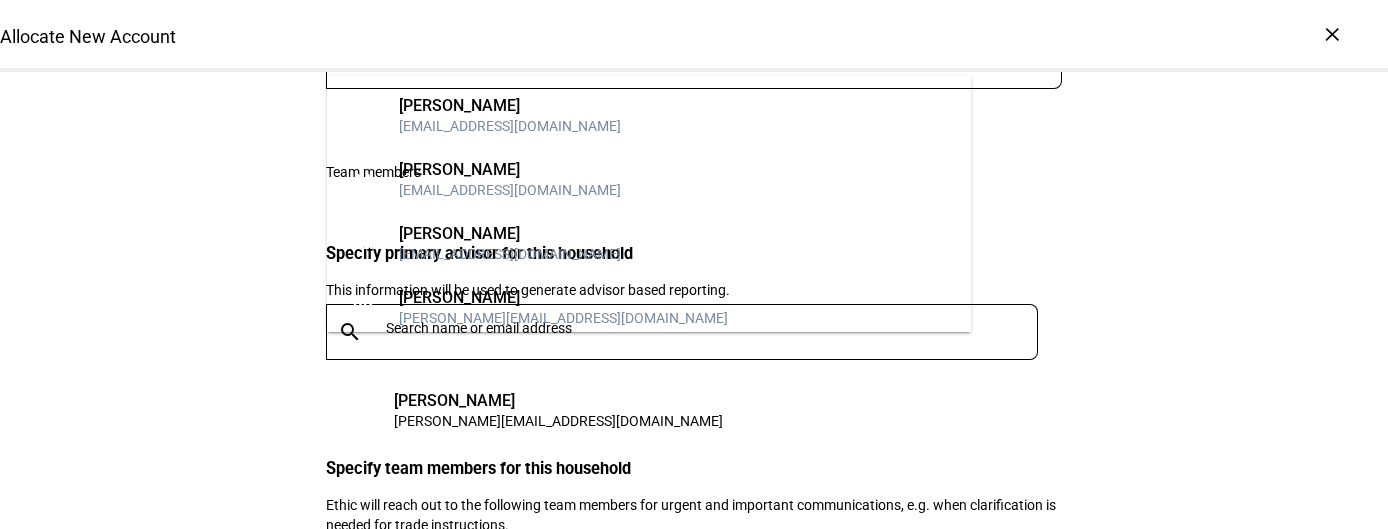 click at bounding box center (683, 563) 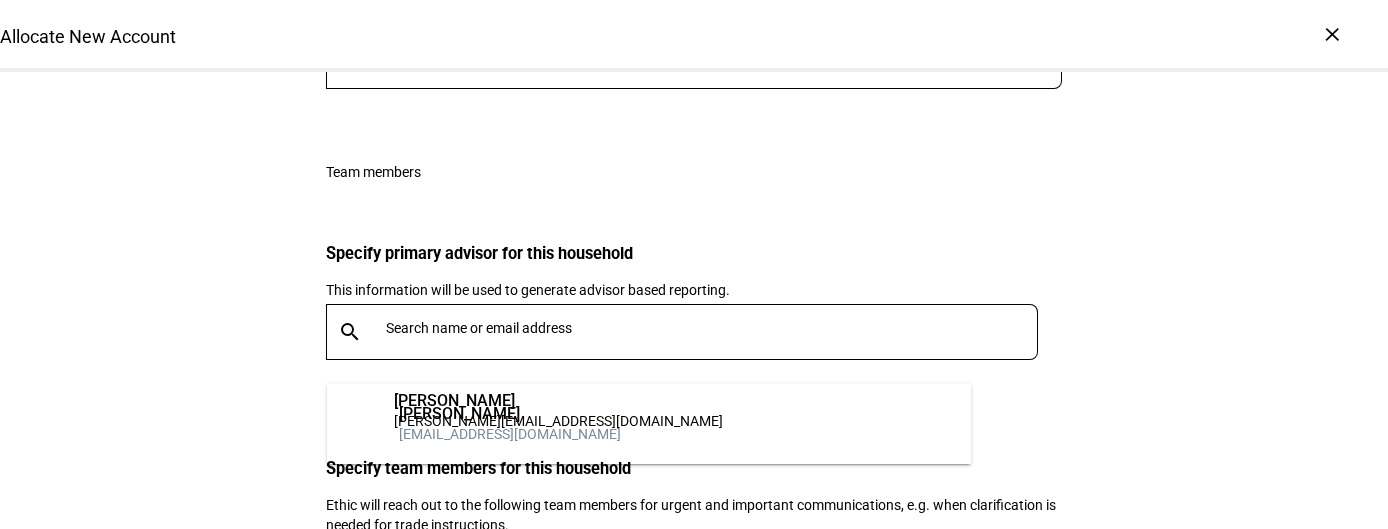 type on "za" 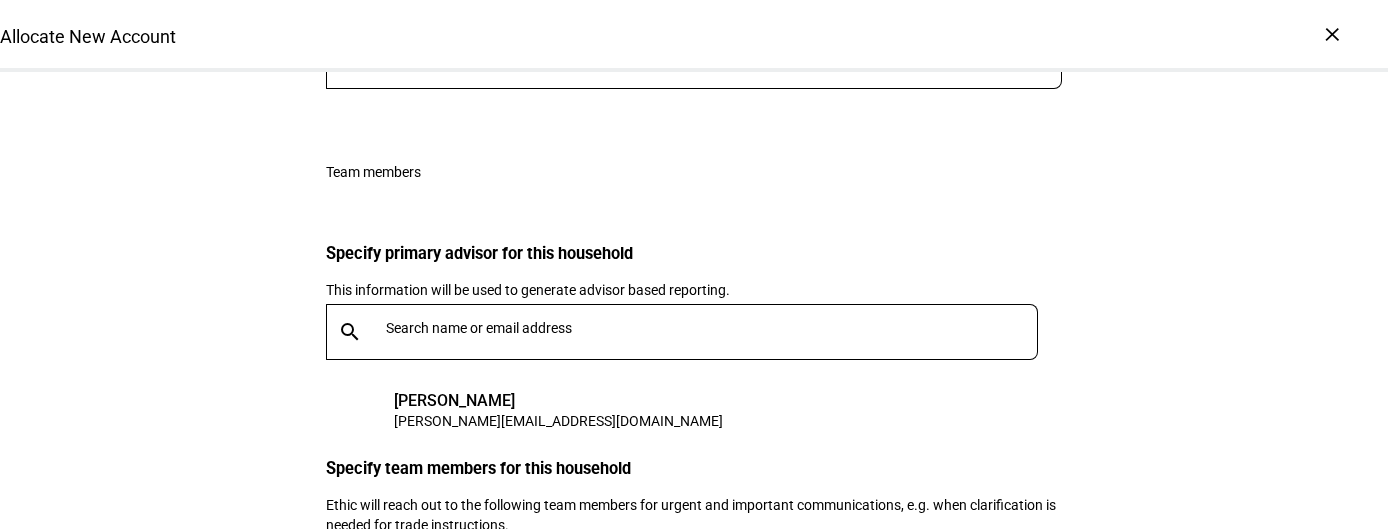 type 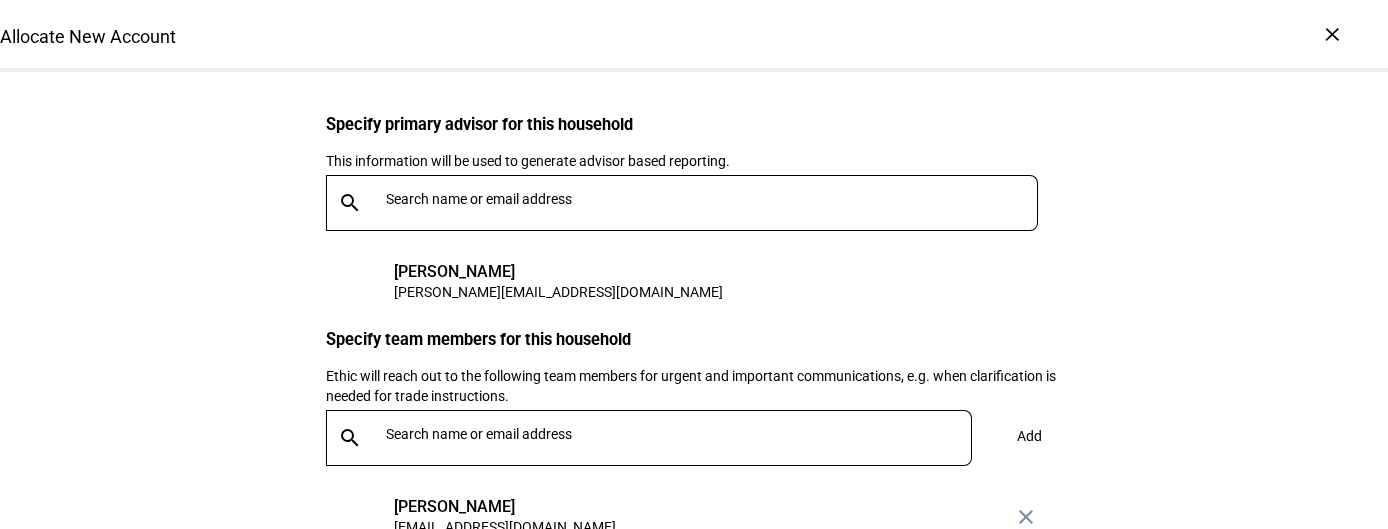 scroll, scrollTop: 4319, scrollLeft: 0, axis: vertical 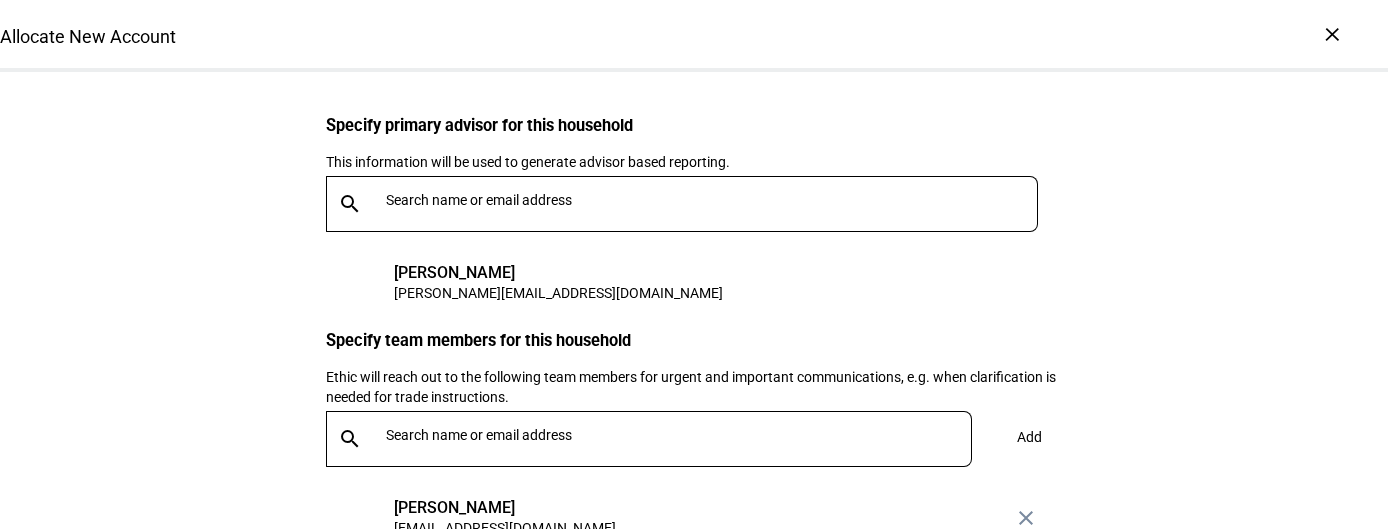 click on "Next" 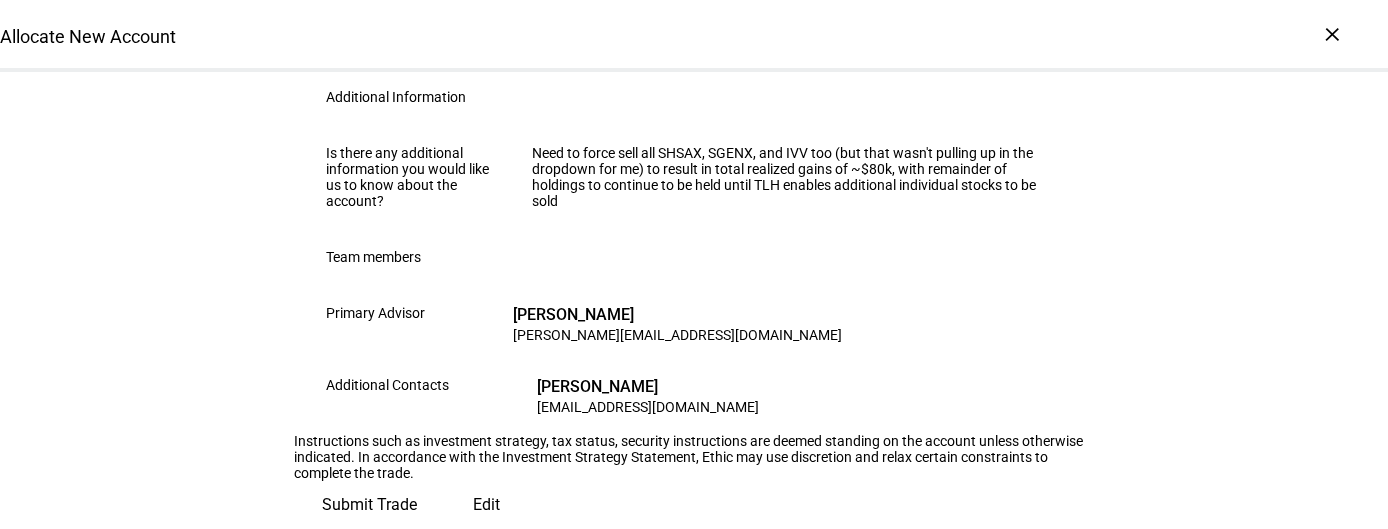 scroll, scrollTop: 1770, scrollLeft: 0, axis: vertical 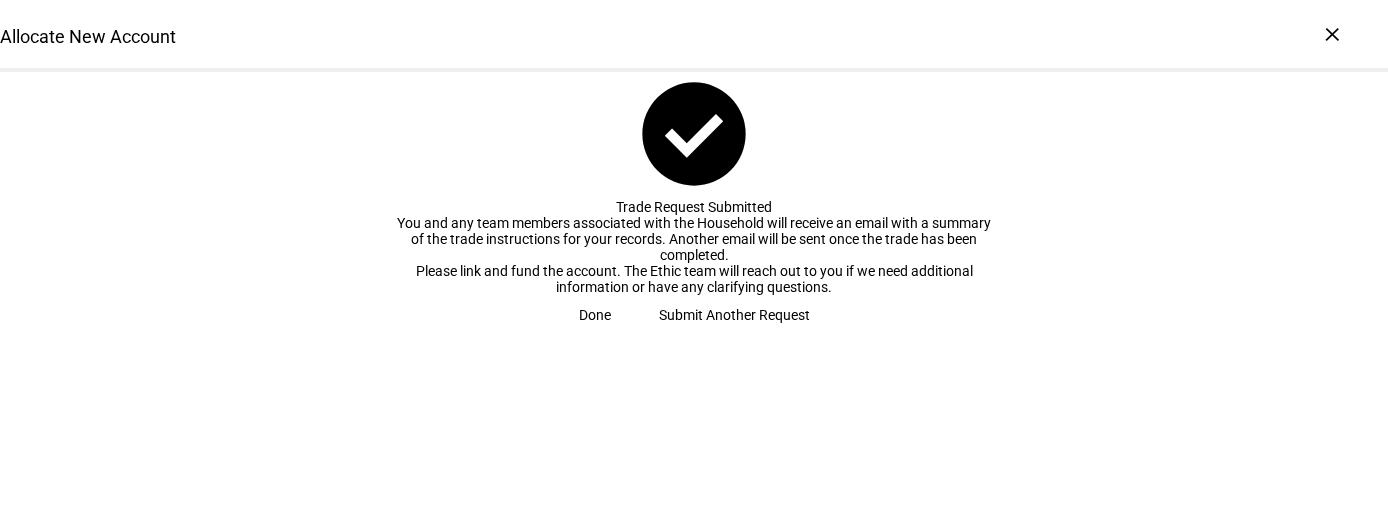 click on "check_circle Trade Request Submitted  You and any team members associated with the Household will receive an email with a summary of the trade instructions for your records. Another email will be sent once the trade has been completed.   Please link and fund the account. The Ethic team will reach out to you if we need additional information or have any clarifying questions.   Done   Submit Another Request" 